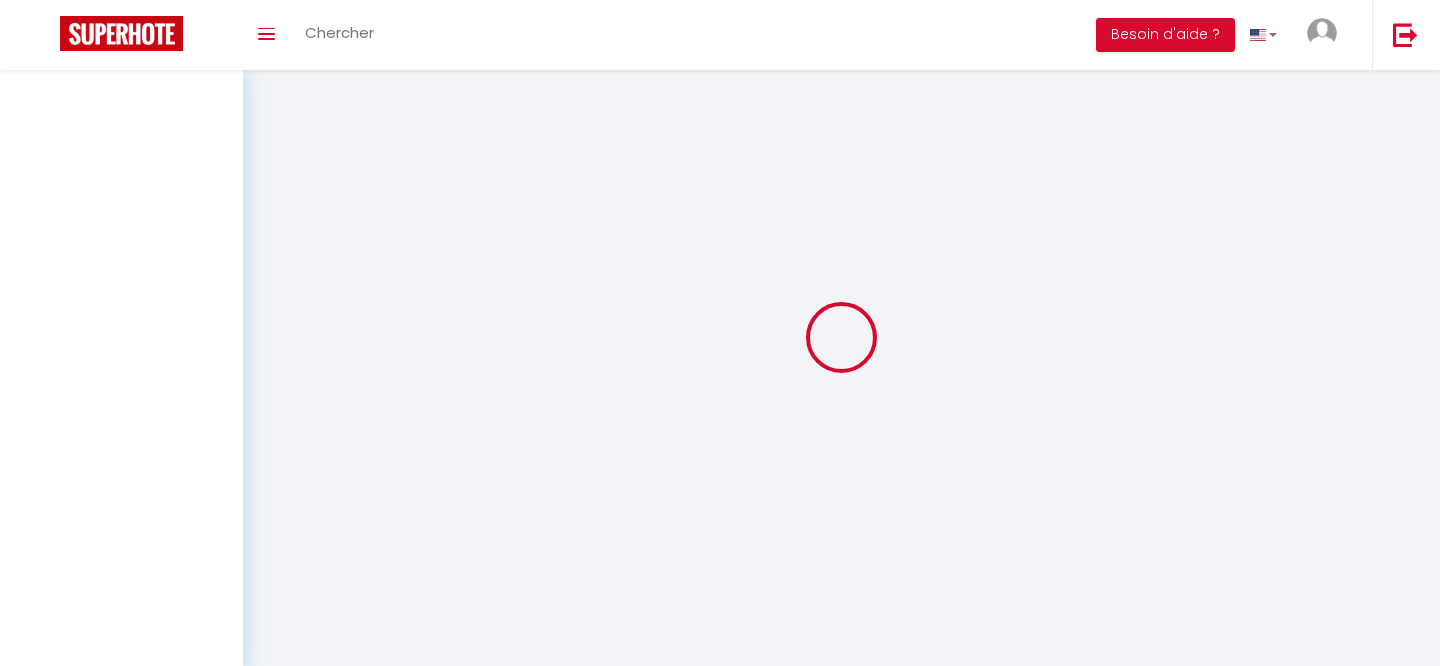 scroll, scrollTop: 0, scrollLeft: 0, axis: both 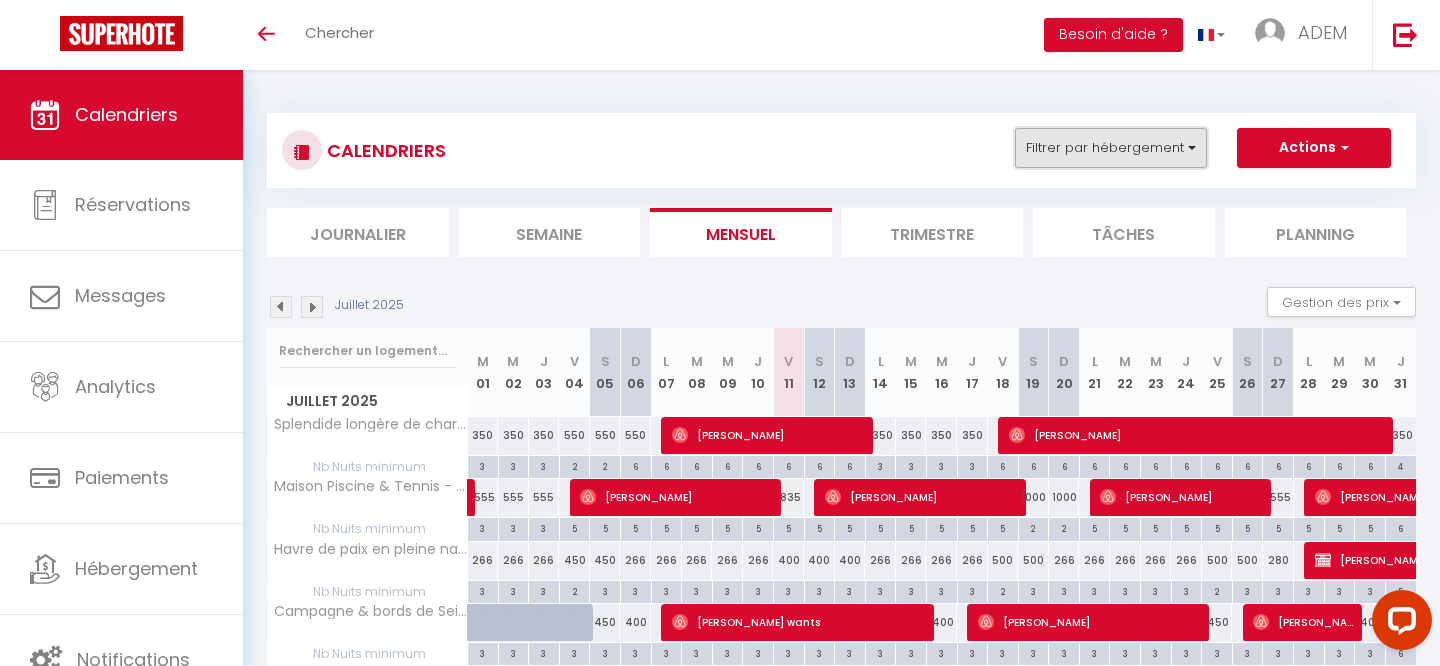 click on "Filtrer par hébergement" at bounding box center [1111, 148] 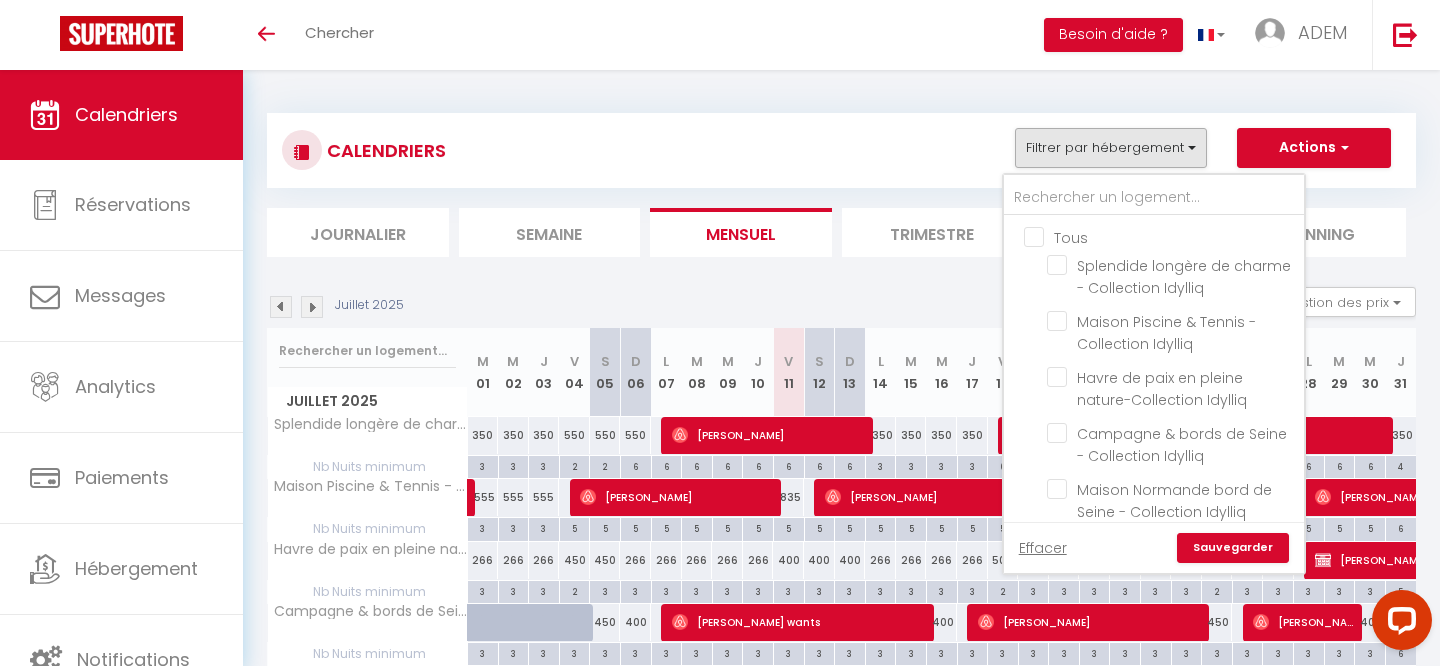 click on "Tous" at bounding box center (1174, 236) 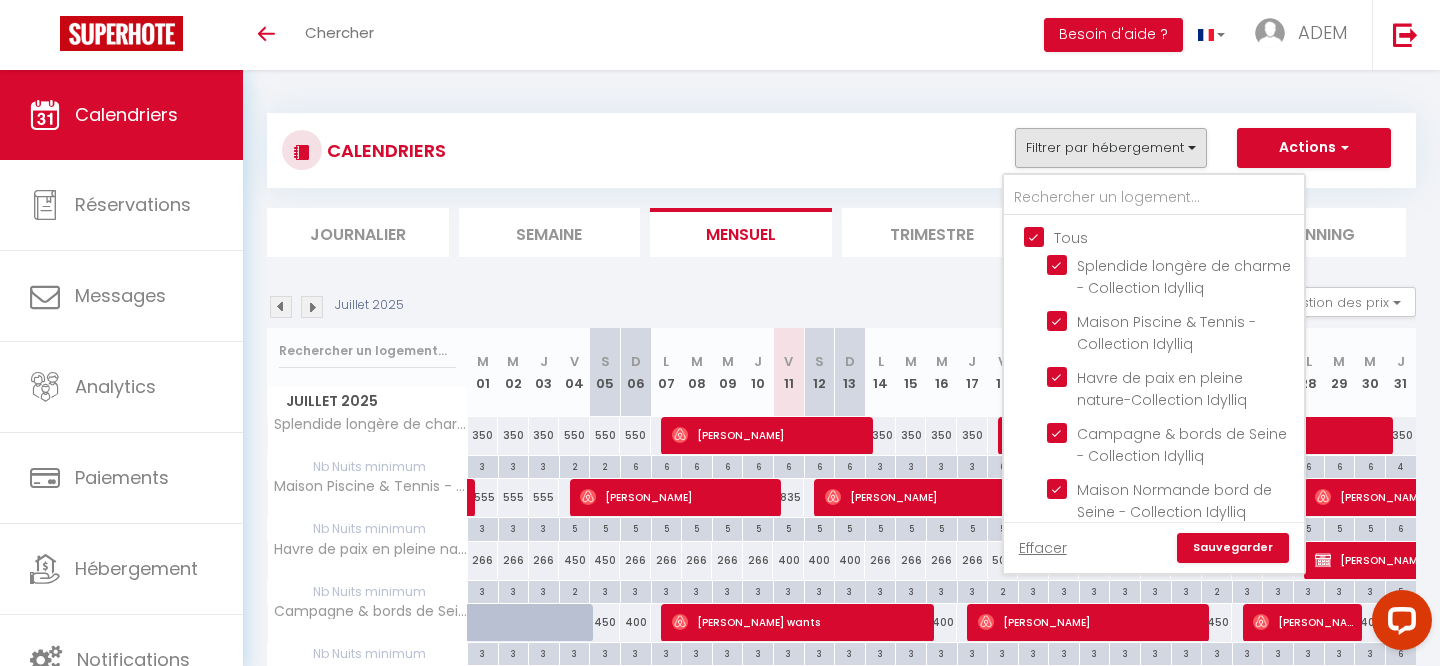 checkbox on "true" 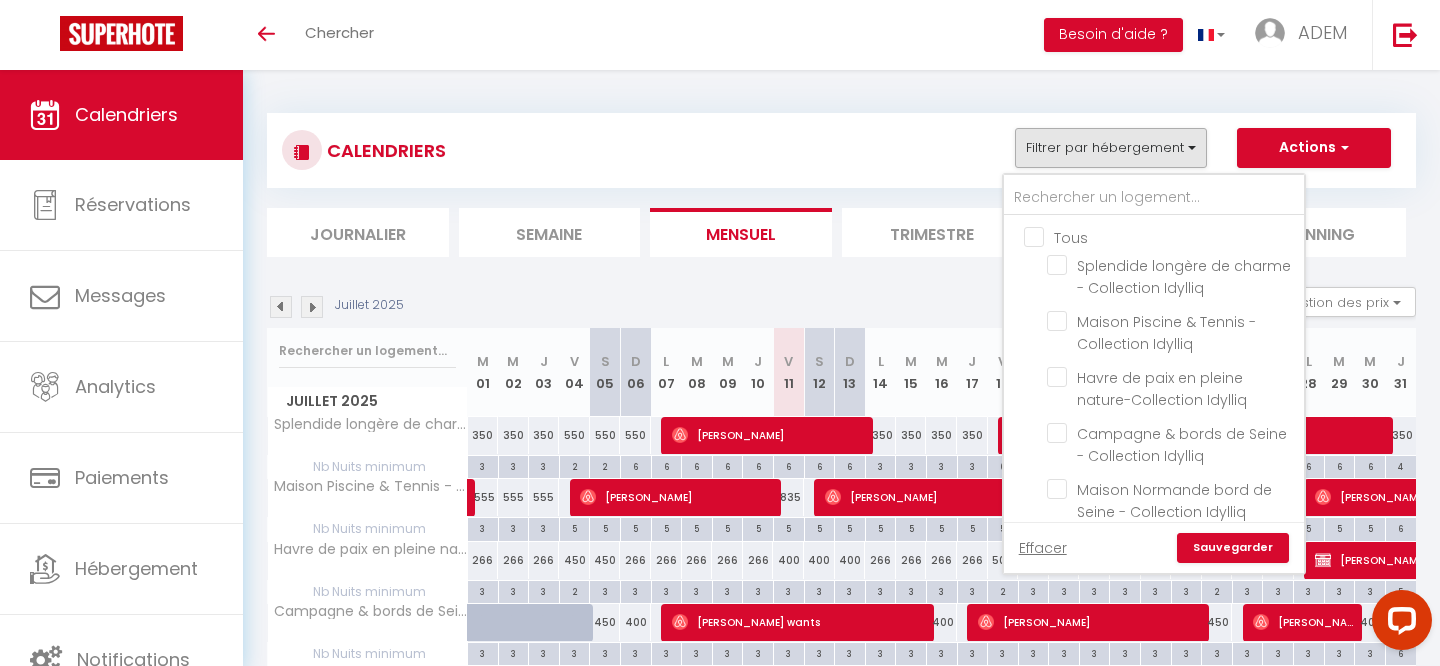 checkbox on "false" 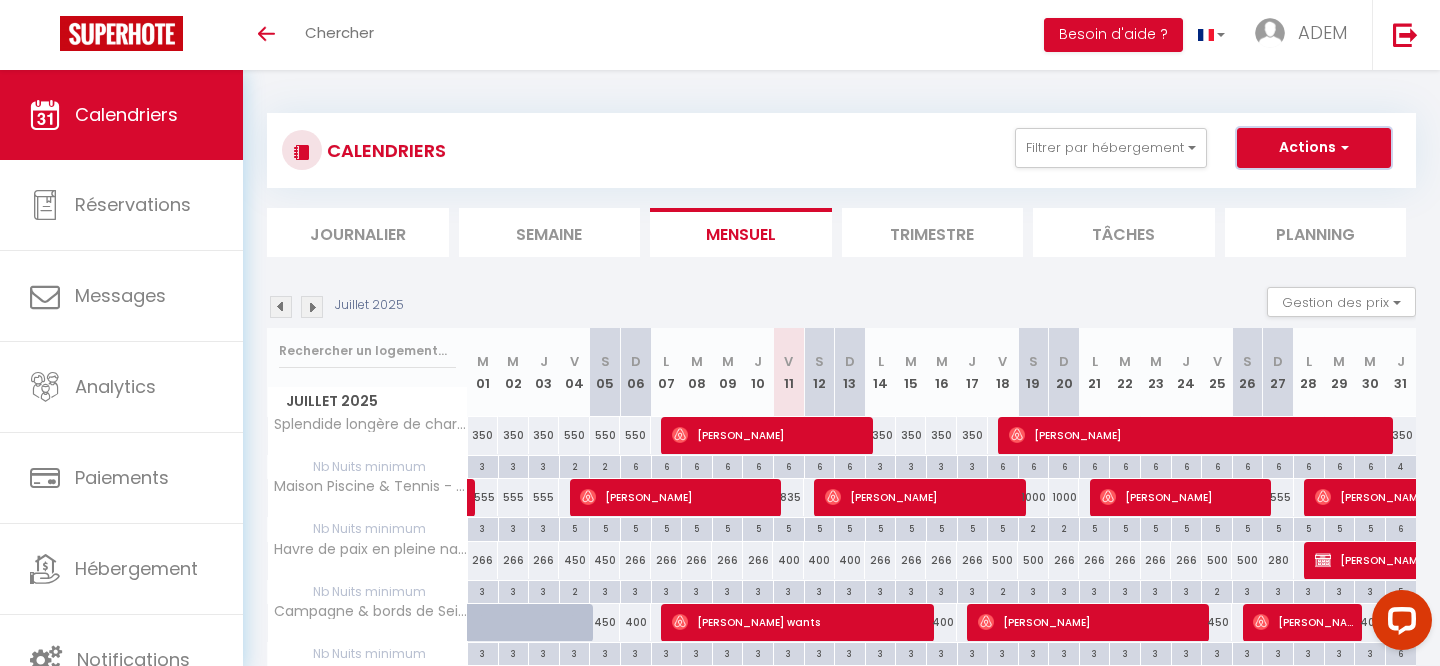 click at bounding box center (1342, 147) 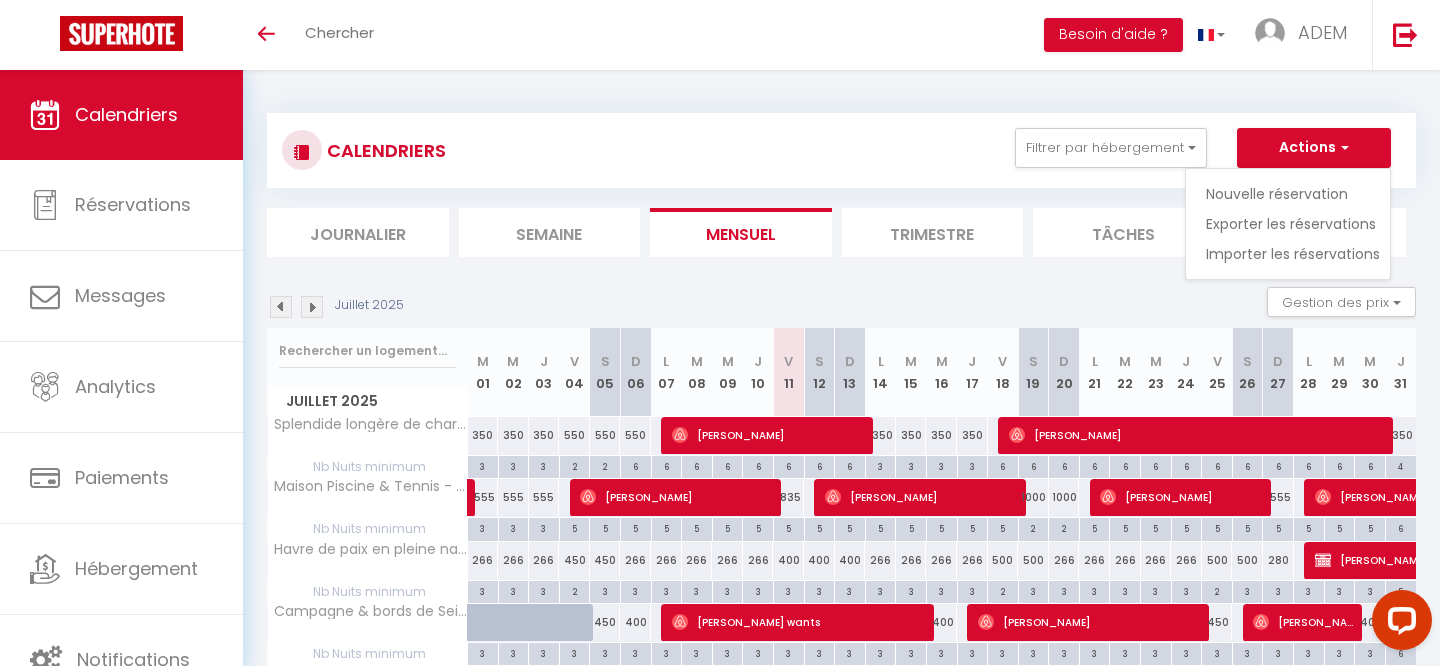 click on "Juillet 2025
Gestion des prix
Nb Nuits minimum   Règles   Disponibilité" at bounding box center [841, 307] 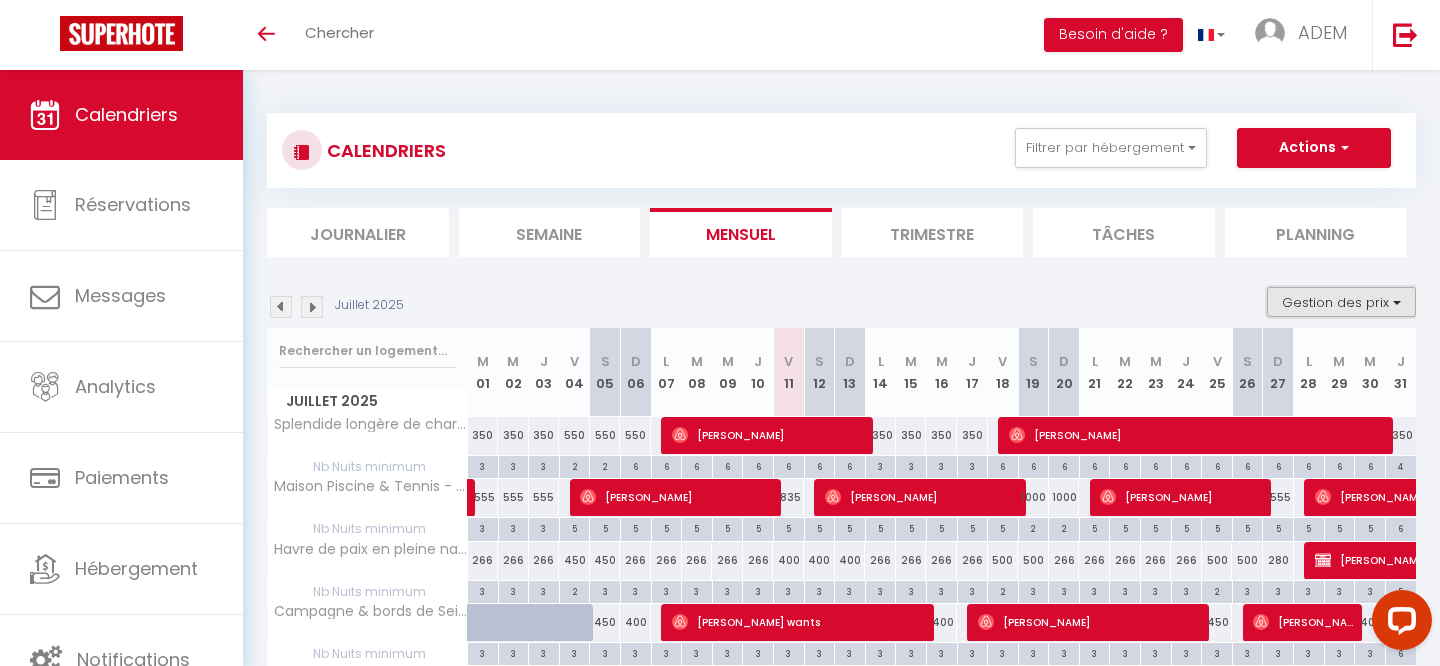click on "Gestion des prix" at bounding box center (1341, 302) 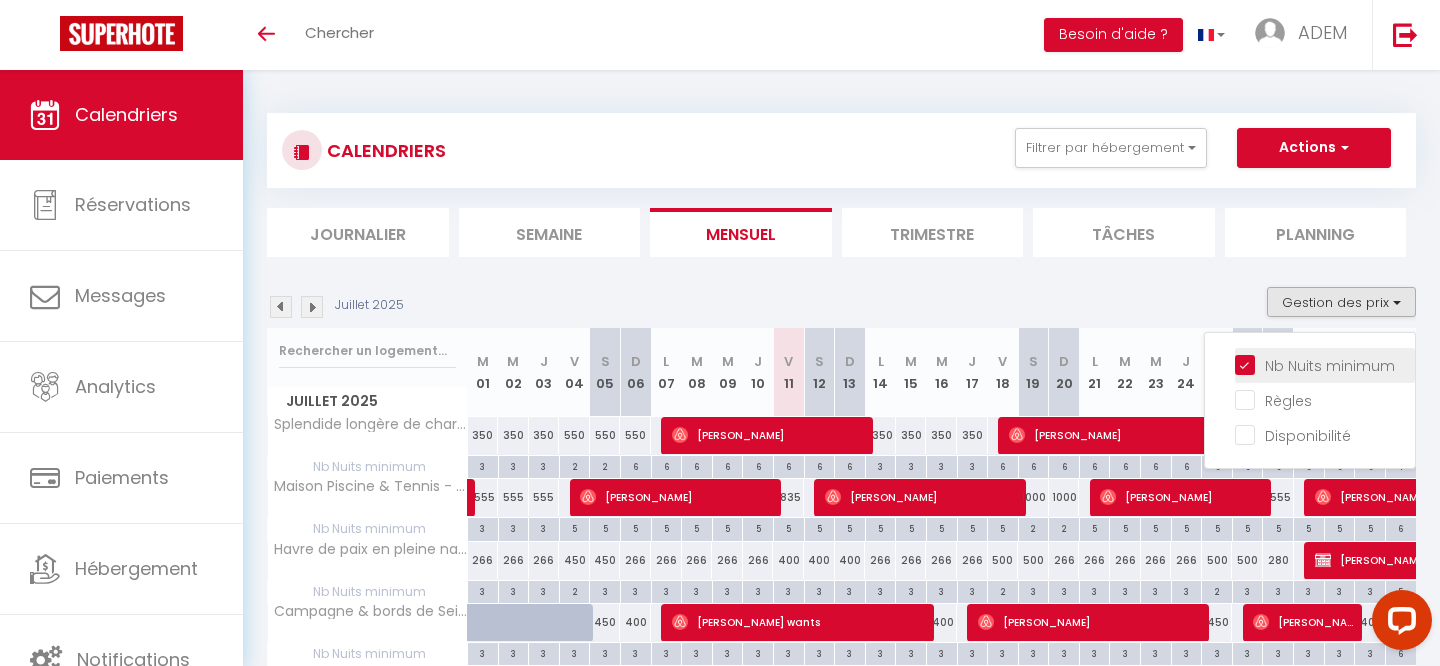click on "Nb Nuits minimum" at bounding box center [1325, 364] 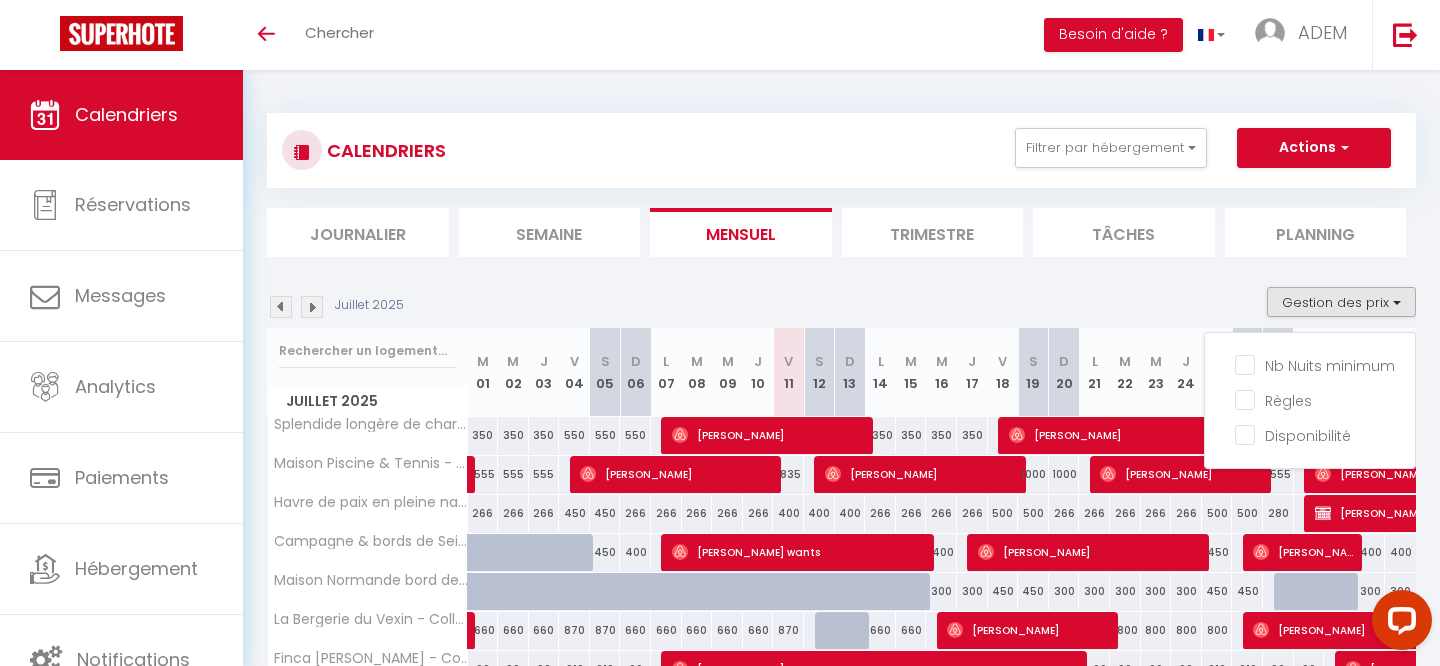 click on "Juillet 2025
Gestion des prix
Nb Nuits minimum   Règles   Disponibilité" at bounding box center (841, 307) 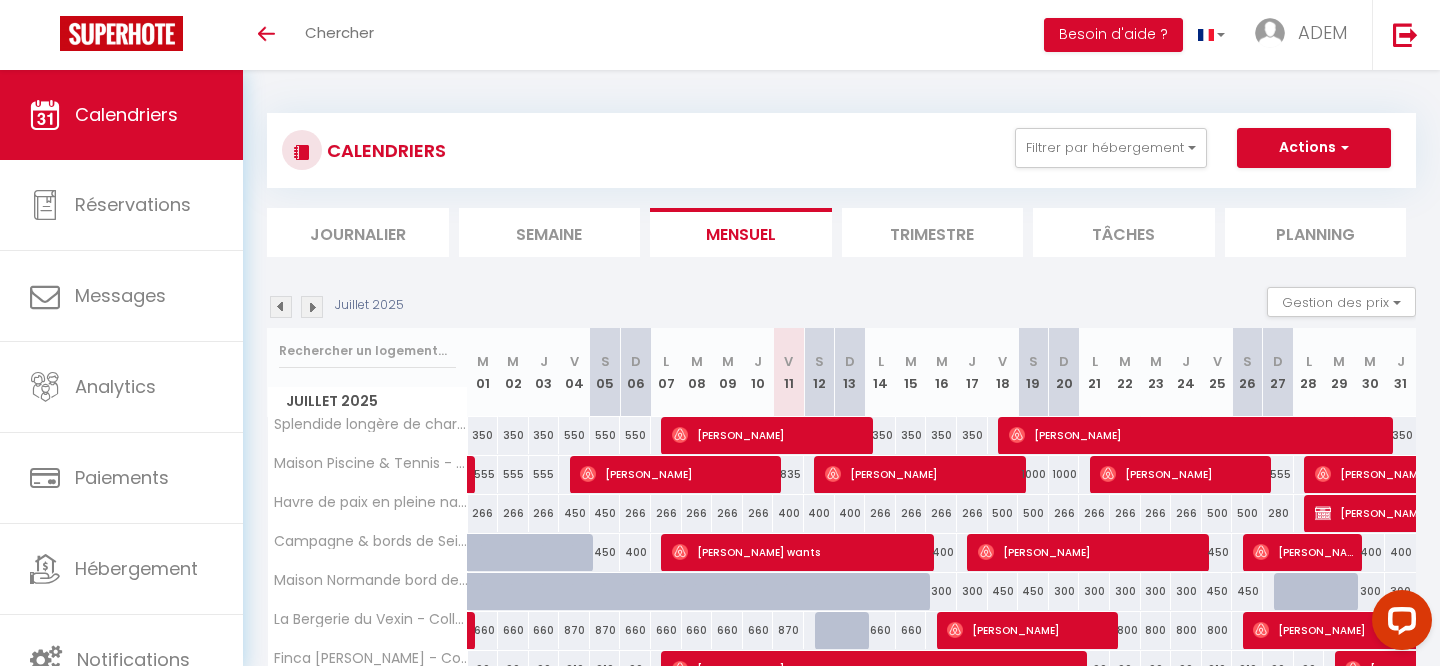 scroll, scrollTop: 272, scrollLeft: 0, axis: vertical 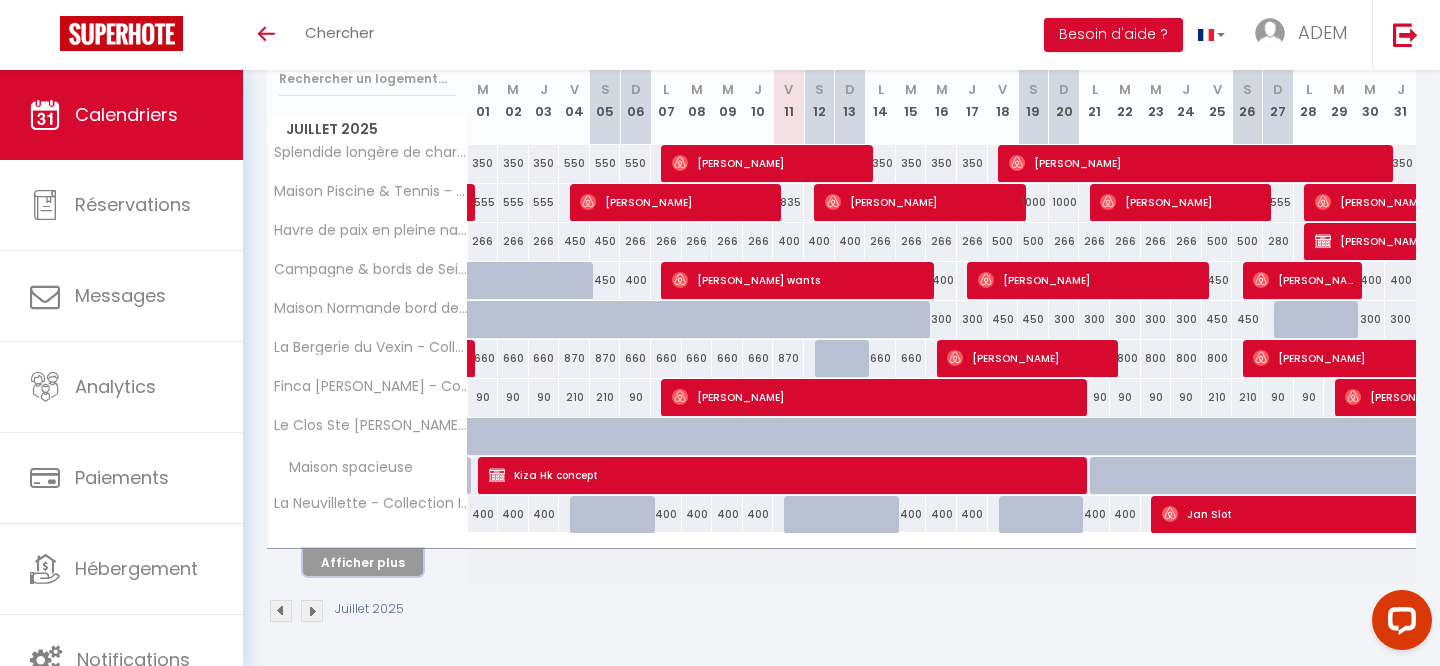 click on "Afficher plus" at bounding box center (363, 562) 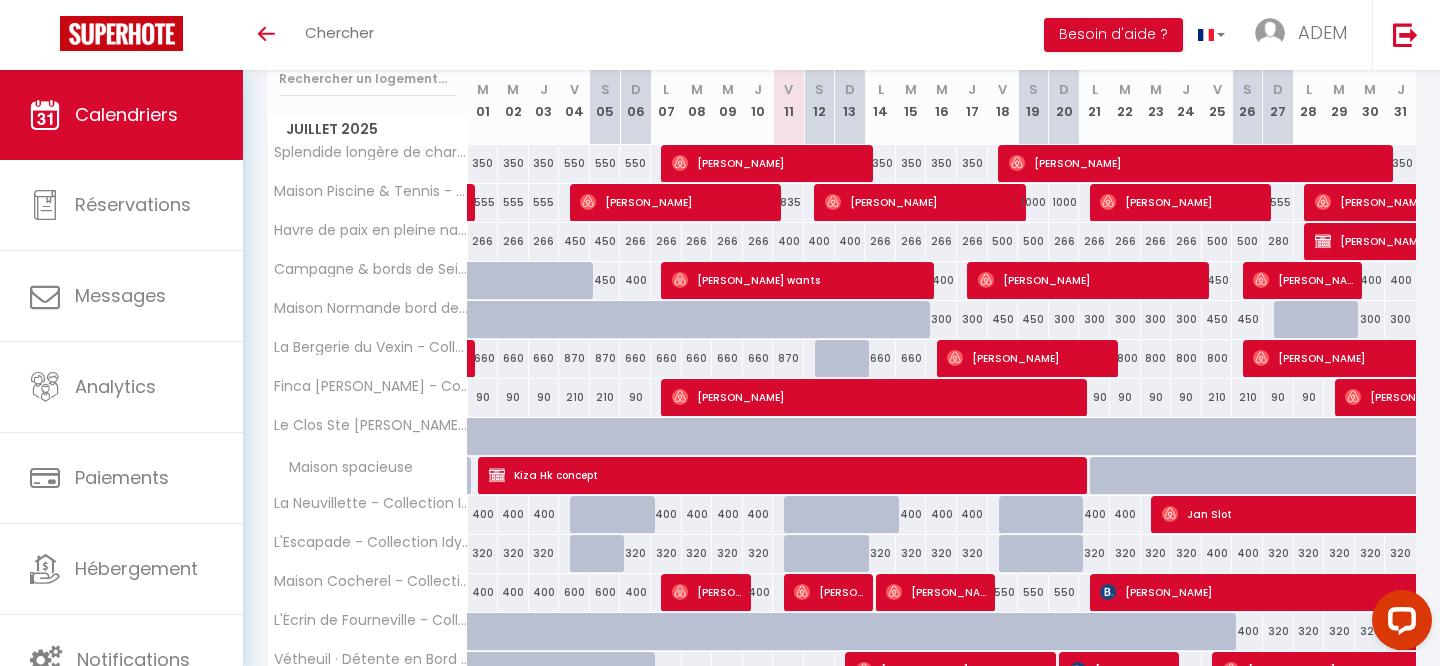 scroll, scrollTop: 662, scrollLeft: 0, axis: vertical 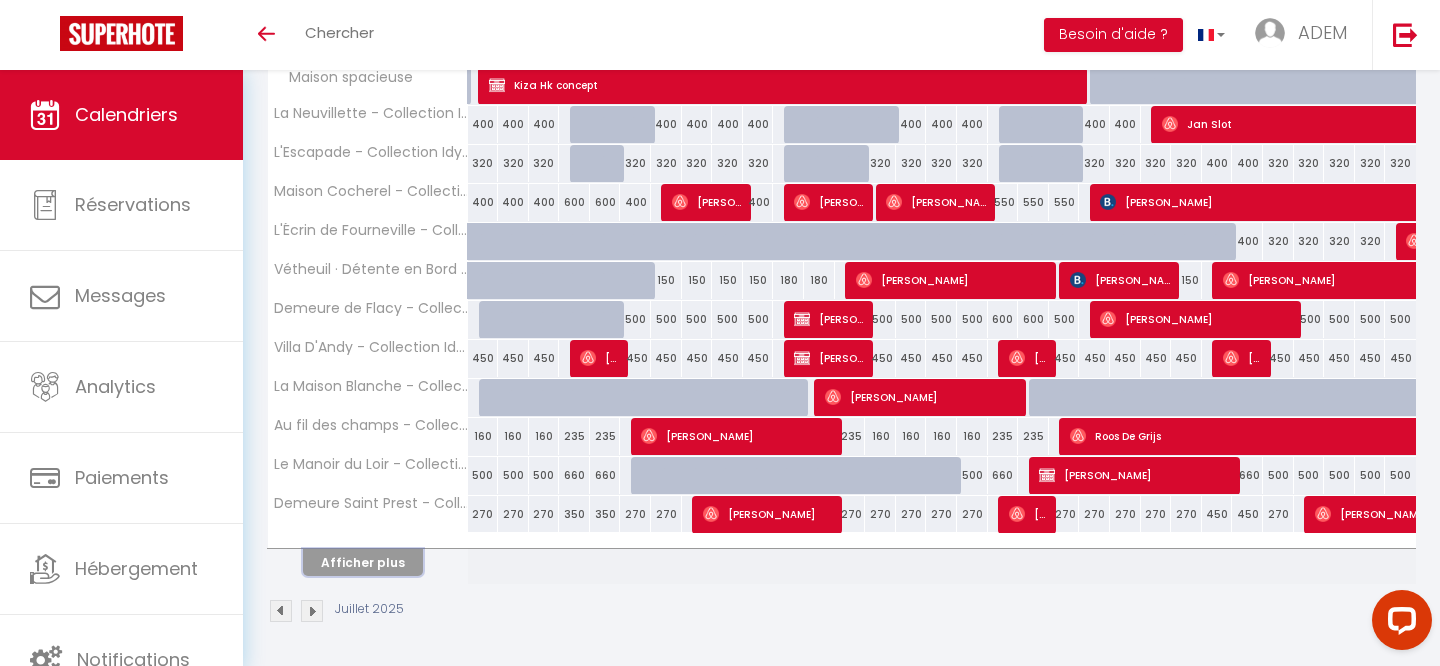 click on "Afficher plus" at bounding box center (363, 562) 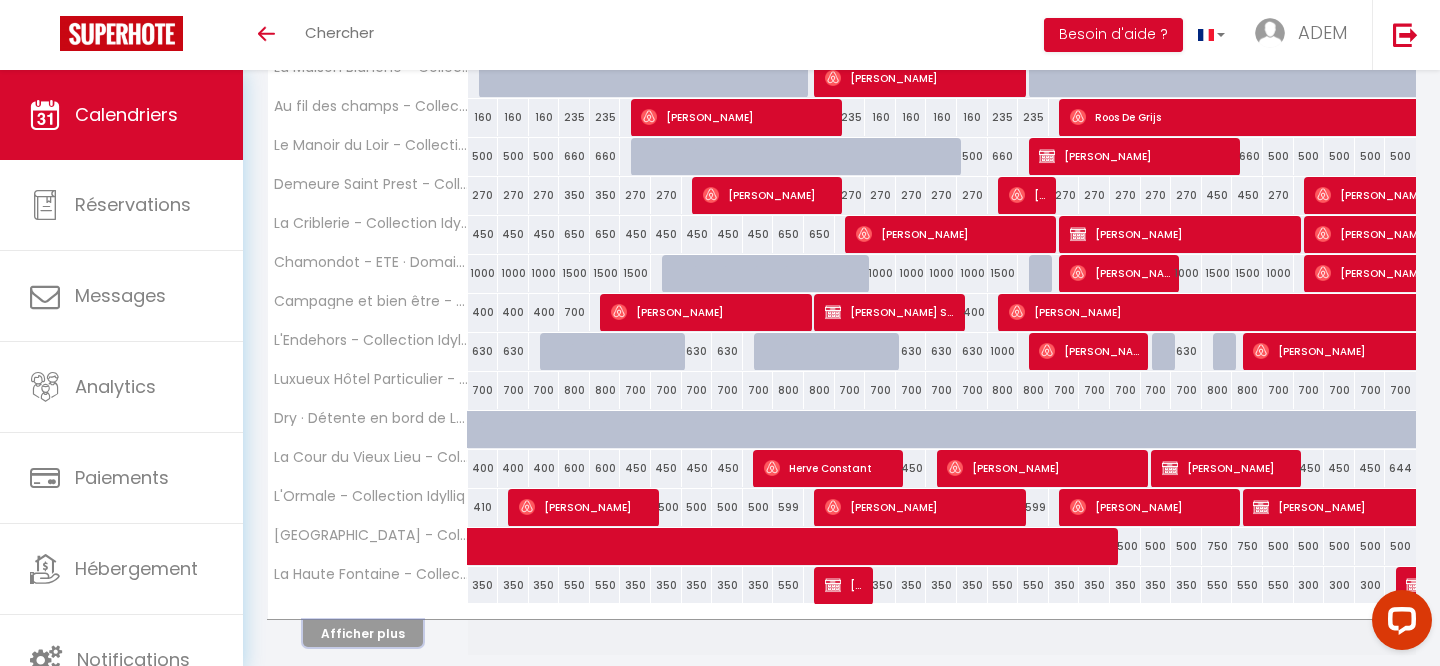 scroll, scrollTop: 1052, scrollLeft: 0, axis: vertical 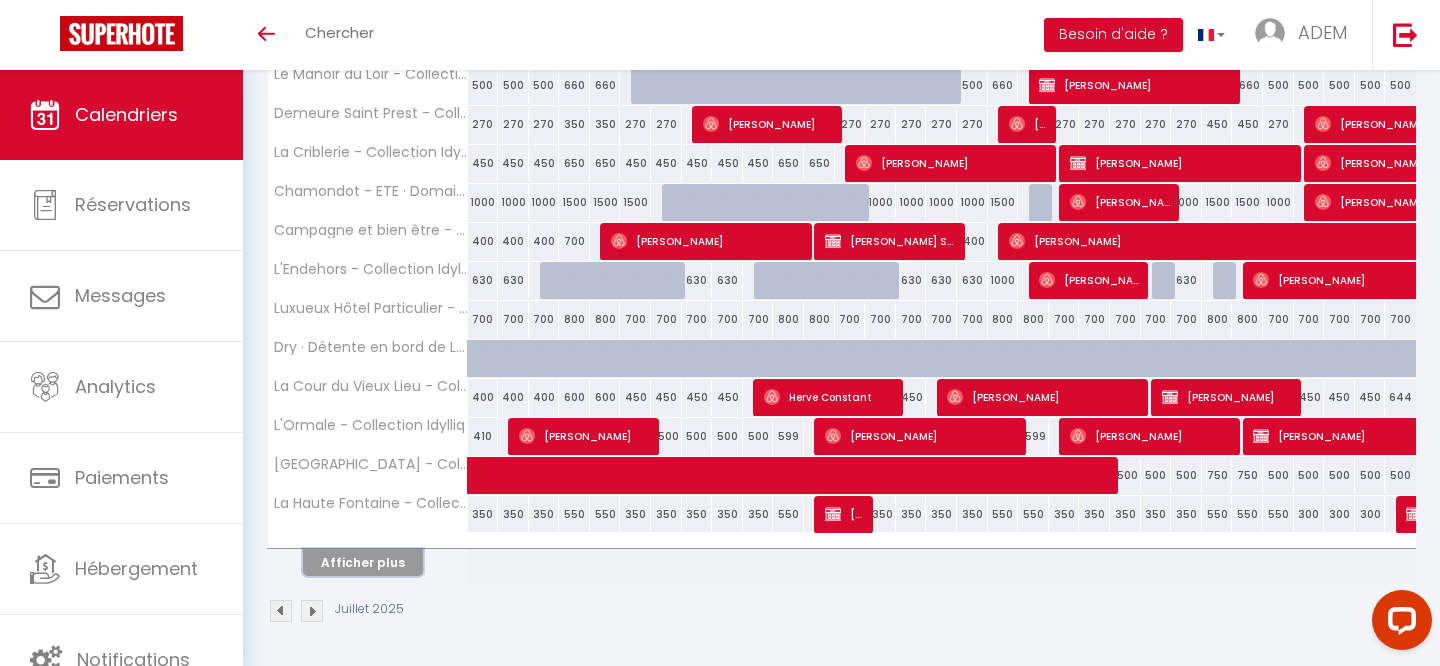 click on "Afficher plus" at bounding box center (363, 562) 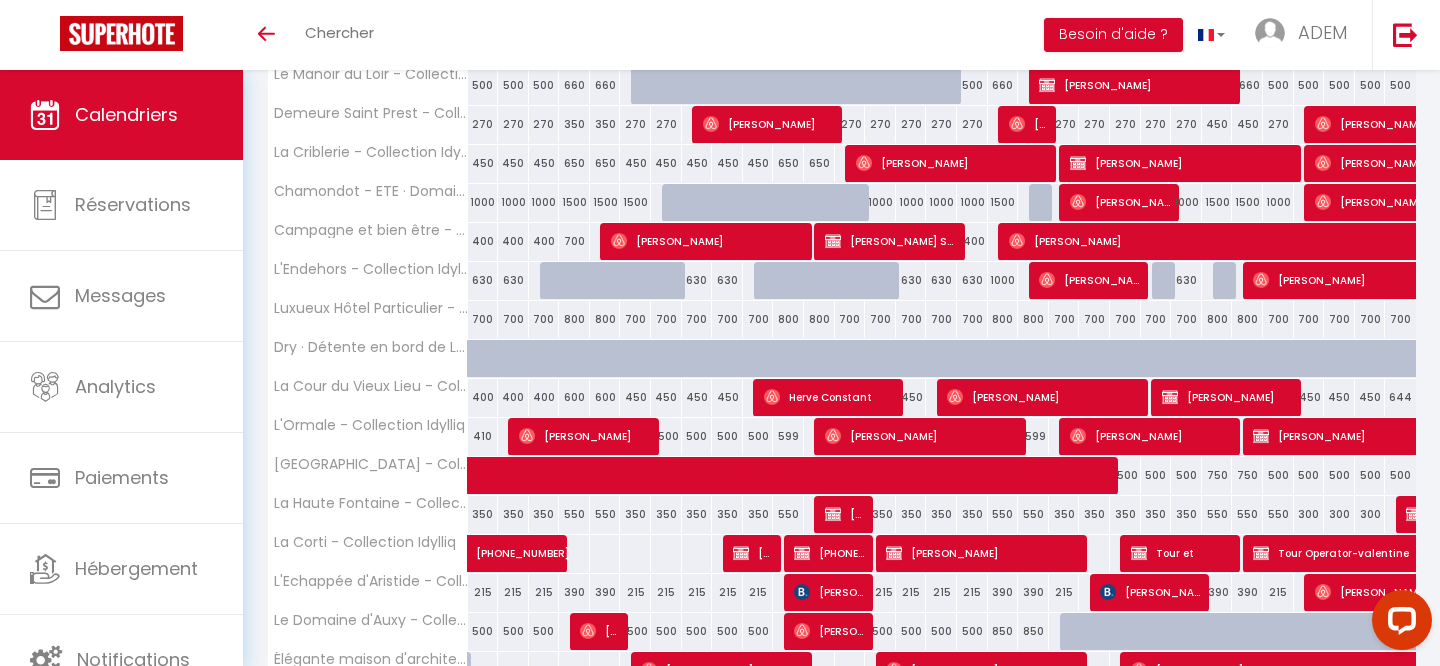 scroll, scrollTop: 1442, scrollLeft: 0, axis: vertical 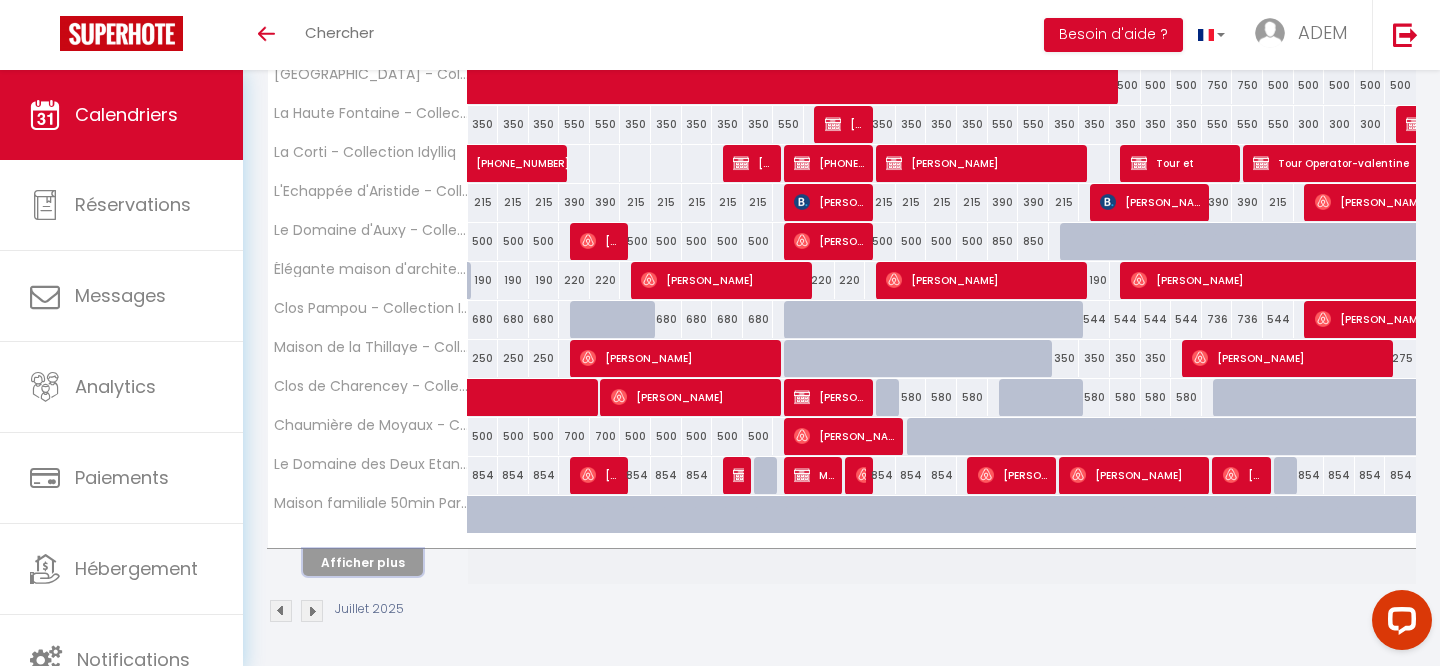 click on "Afficher plus" at bounding box center (363, 562) 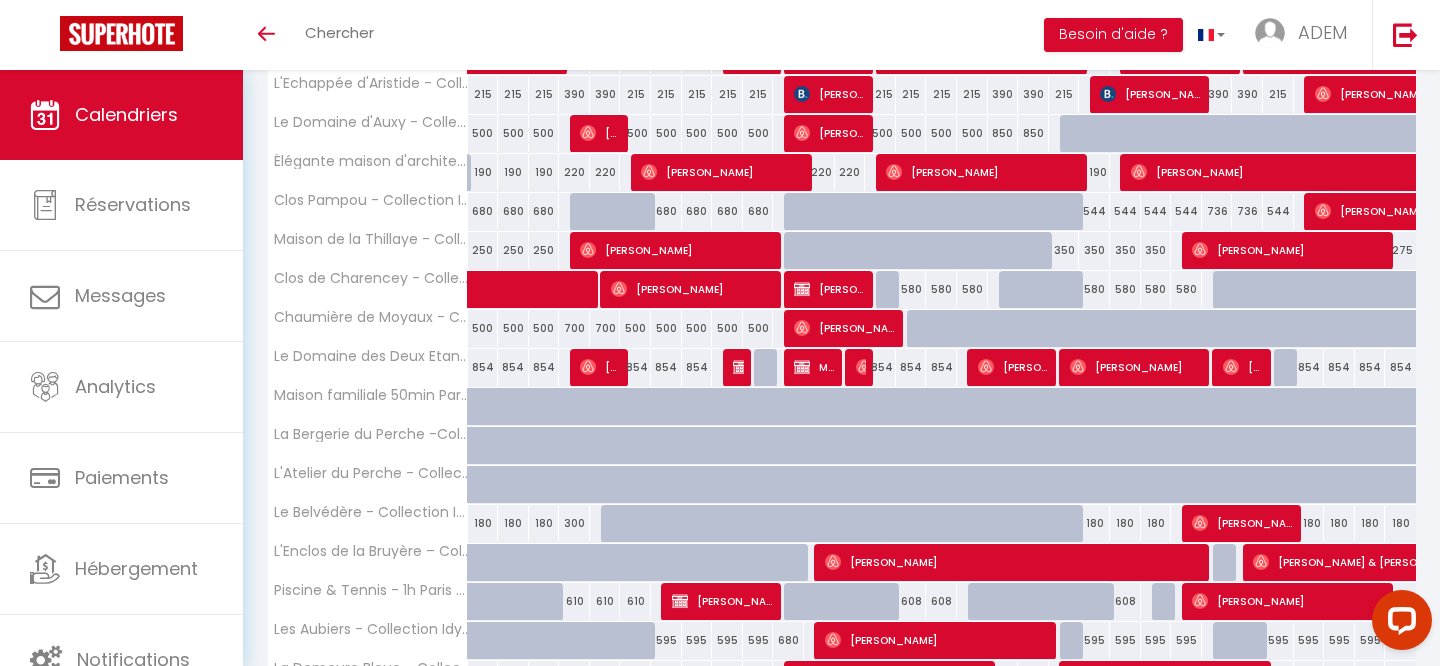 scroll, scrollTop: 1637, scrollLeft: 0, axis: vertical 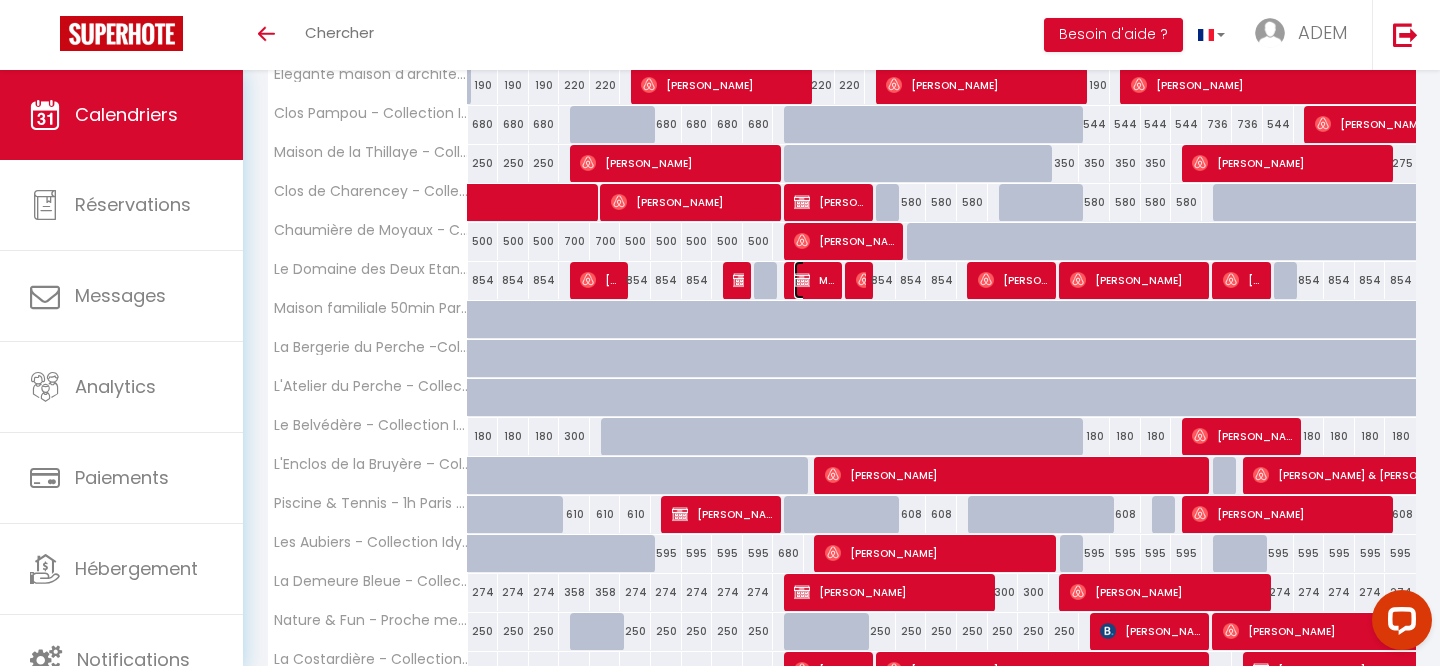 click on "Maéna Regost" at bounding box center (814, 280) 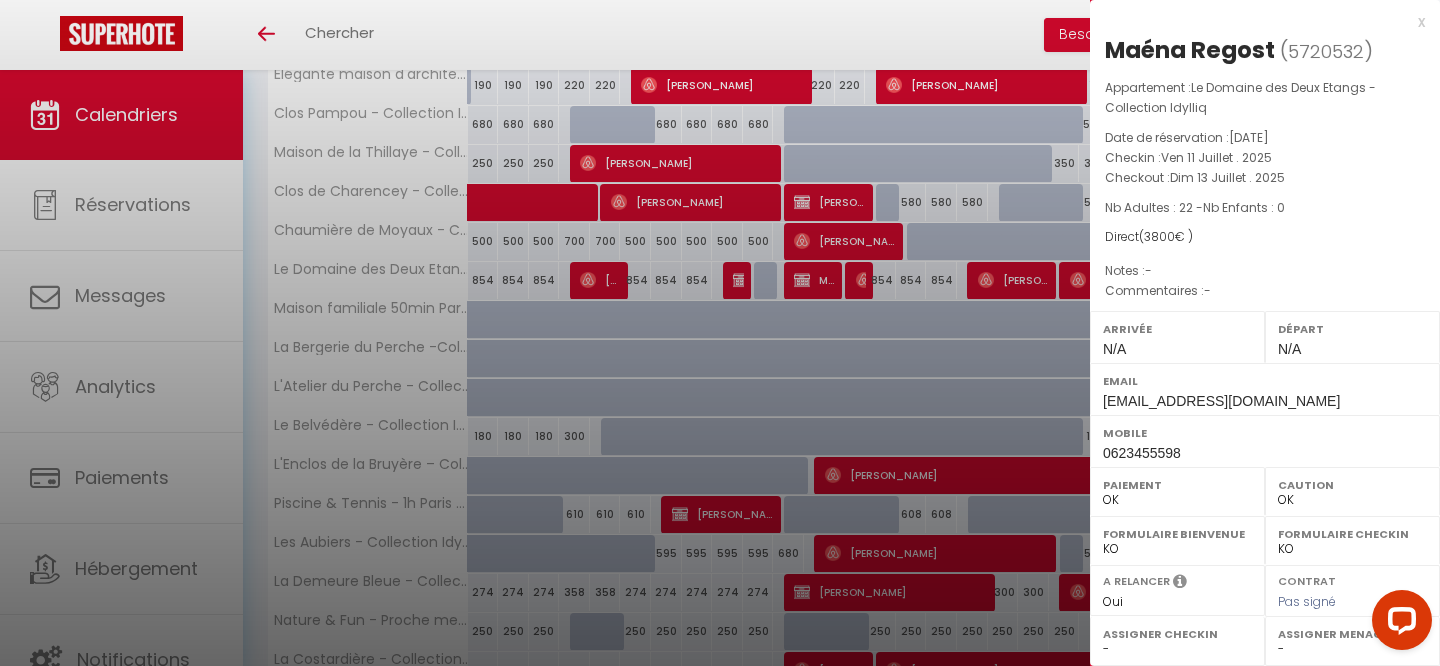 click on "x" at bounding box center (1257, 22) 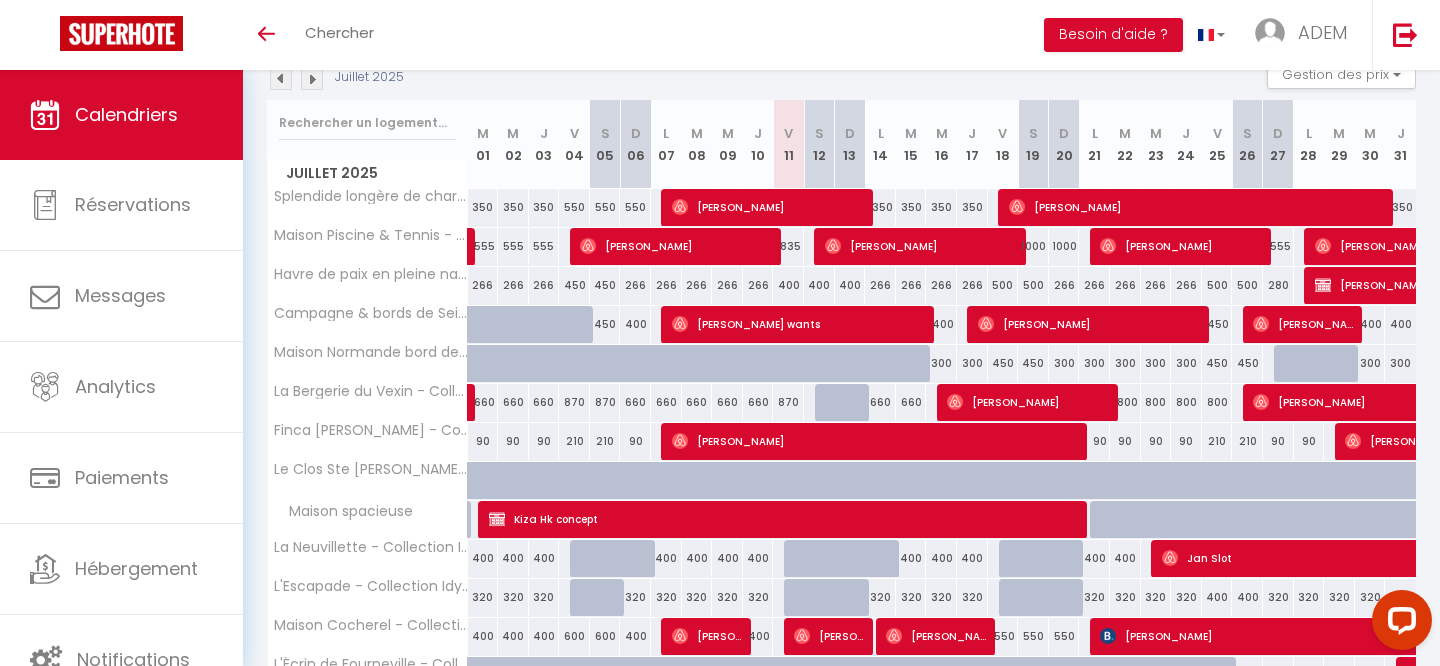 scroll, scrollTop: 0, scrollLeft: 0, axis: both 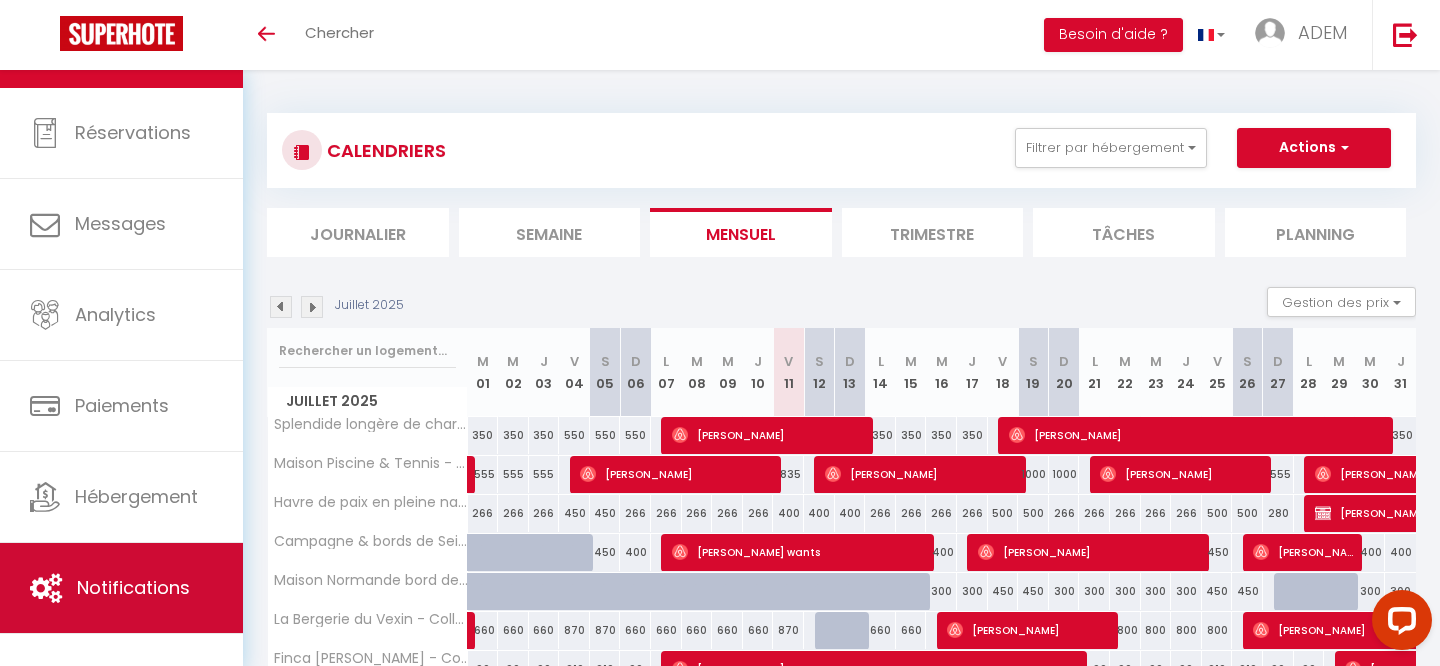 click on "Notifications" at bounding box center [121, 588] 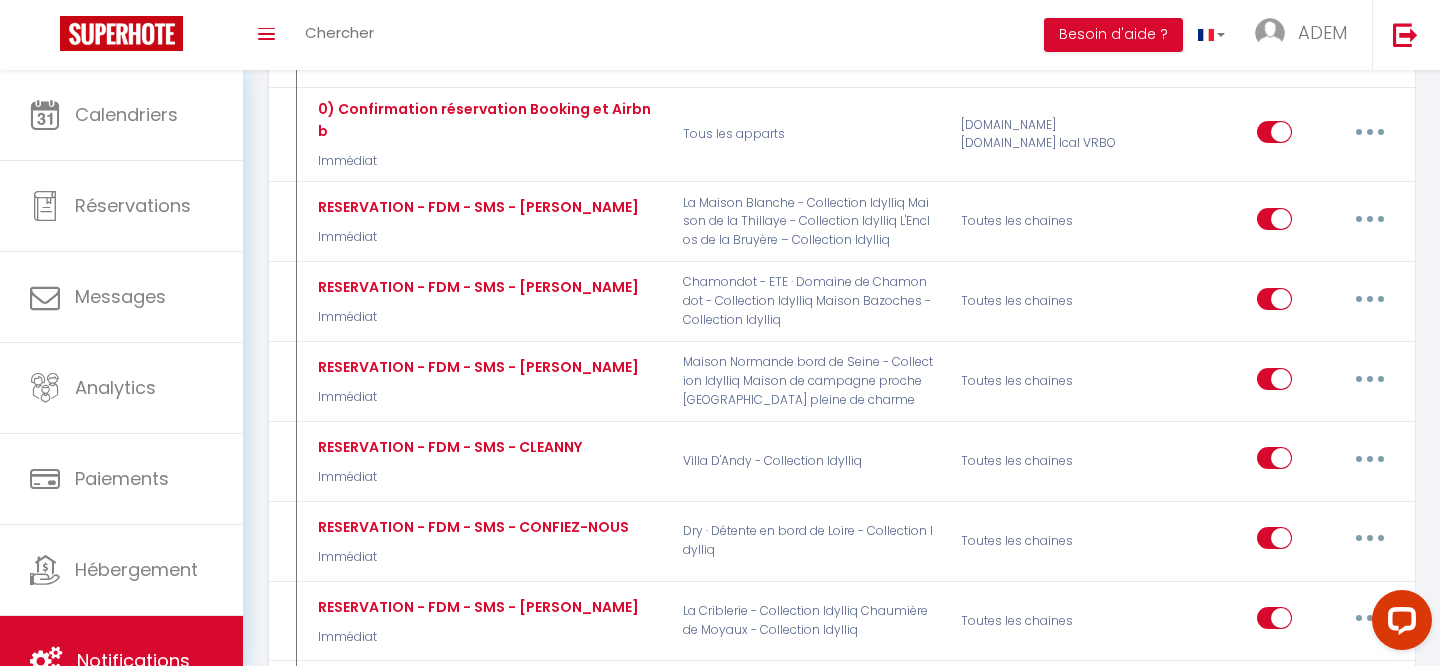 scroll, scrollTop: 0, scrollLeft: 0, axis: both 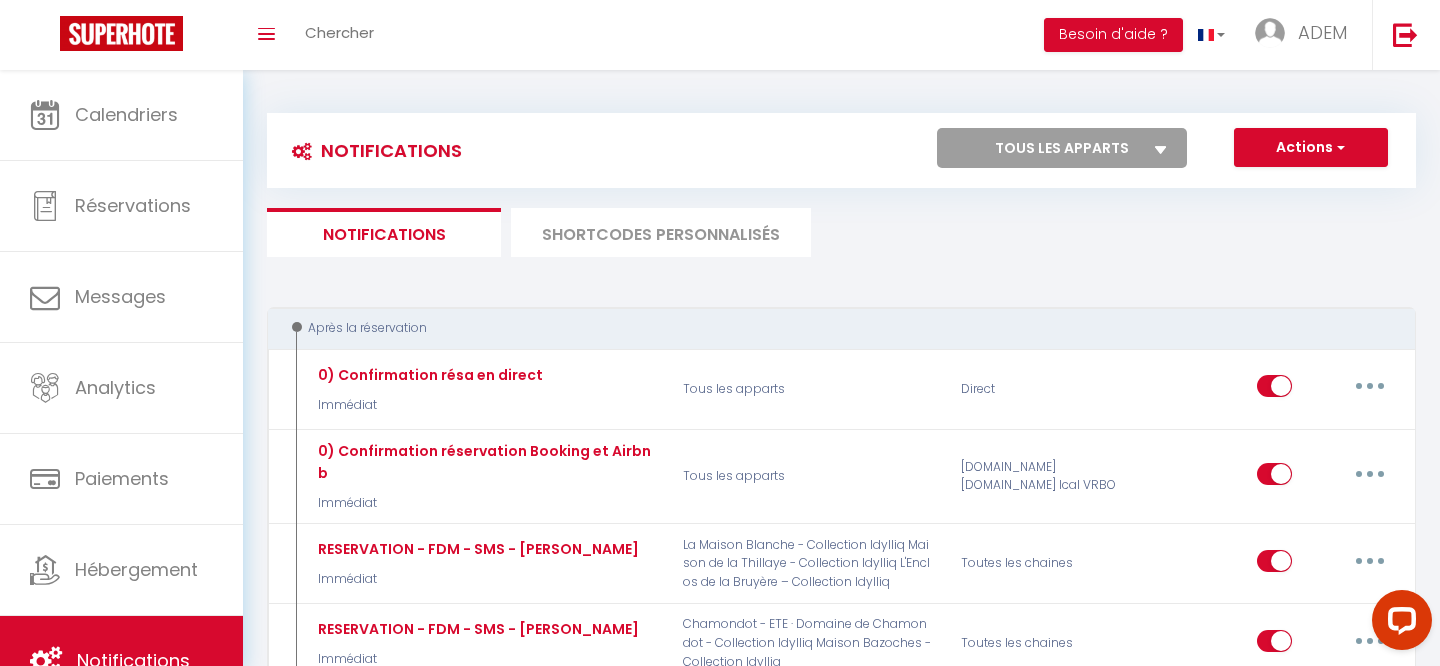 click on "SHORTCODES PERSONNALISÉS" at bounding box center (661, 232) 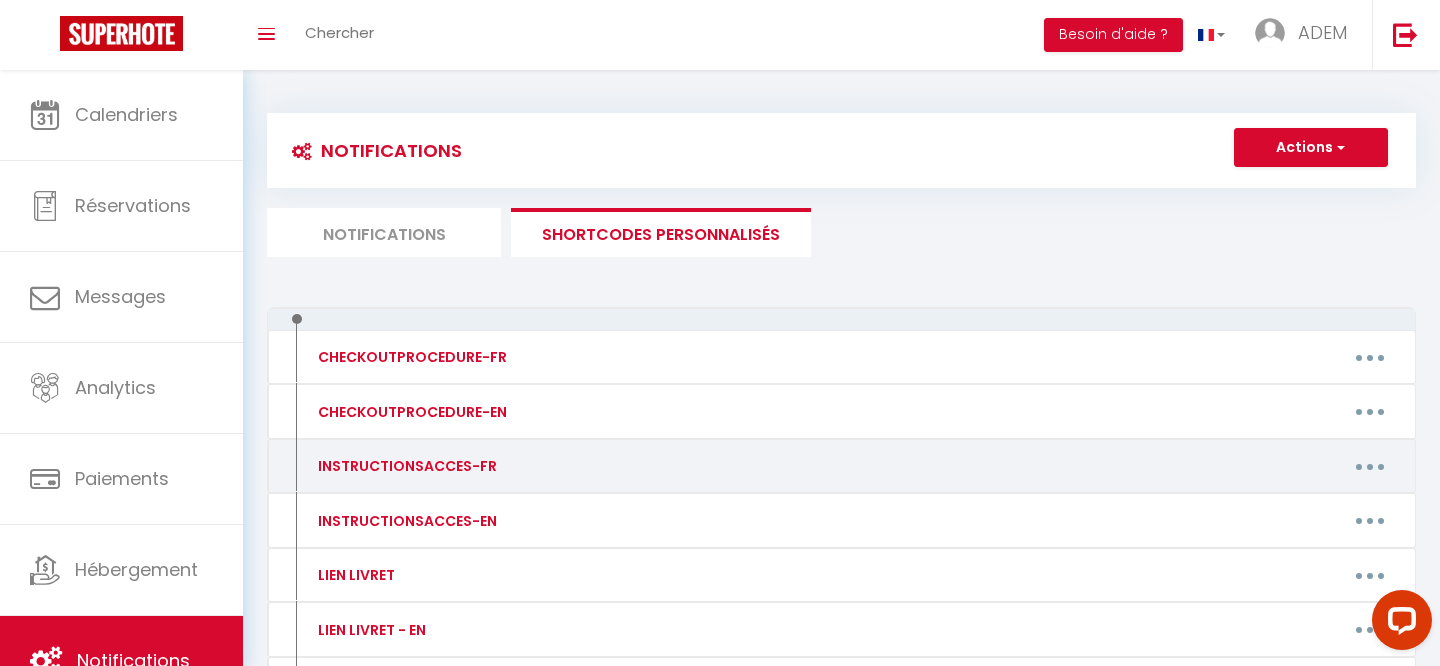 click at bounding box center (1370, 466) 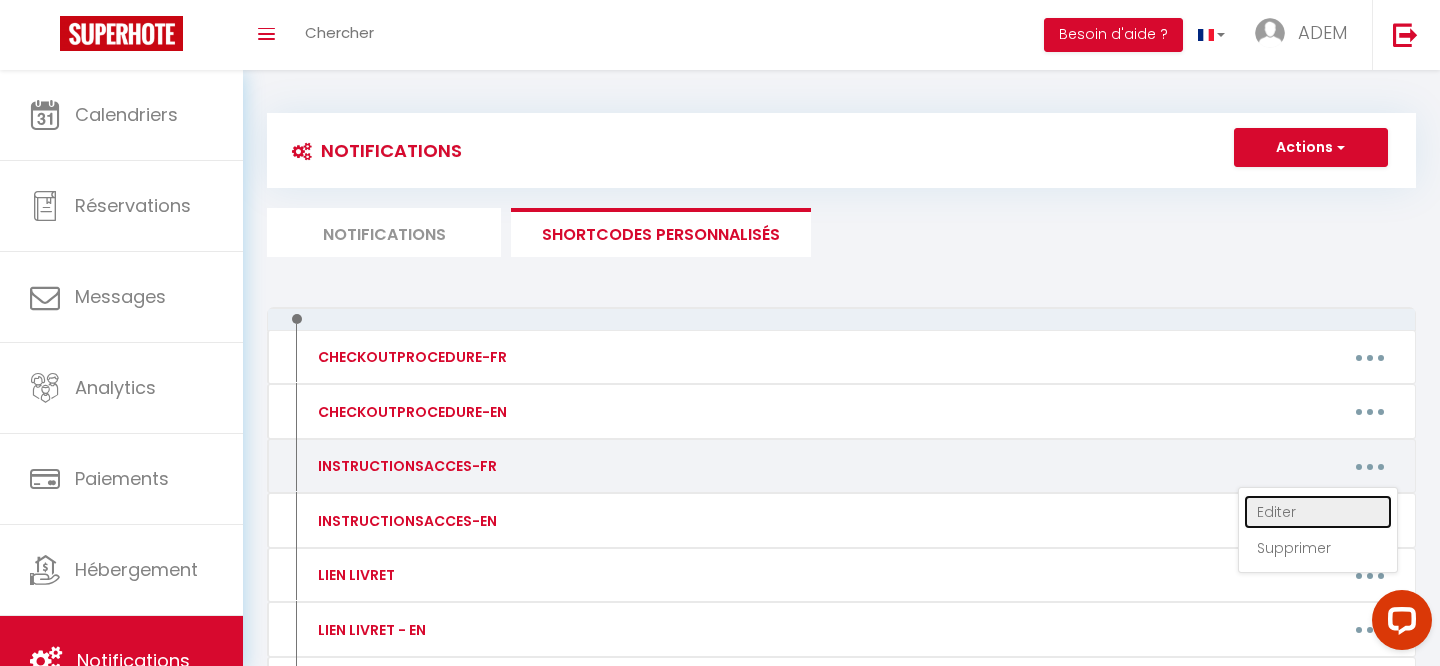click on "Editer" at bounding box center (1318, 512) 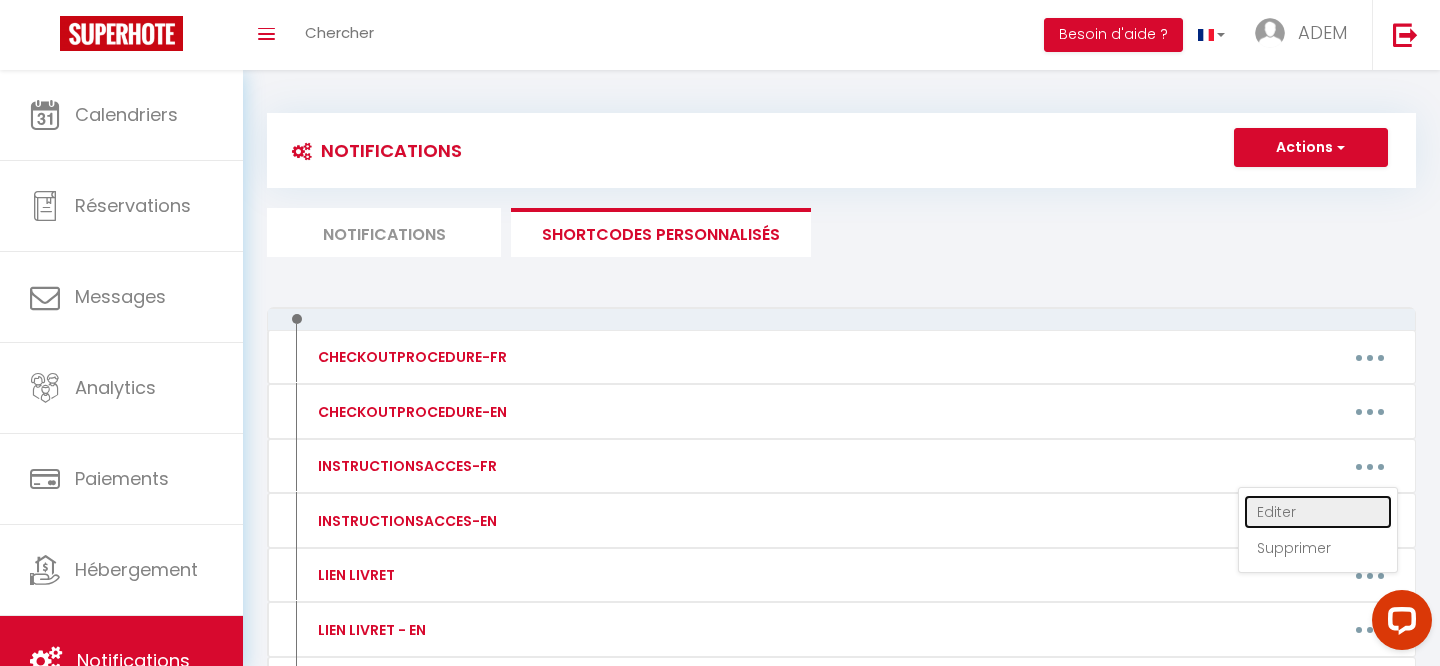 type on "INSTRUCTIONSACCES-FR" 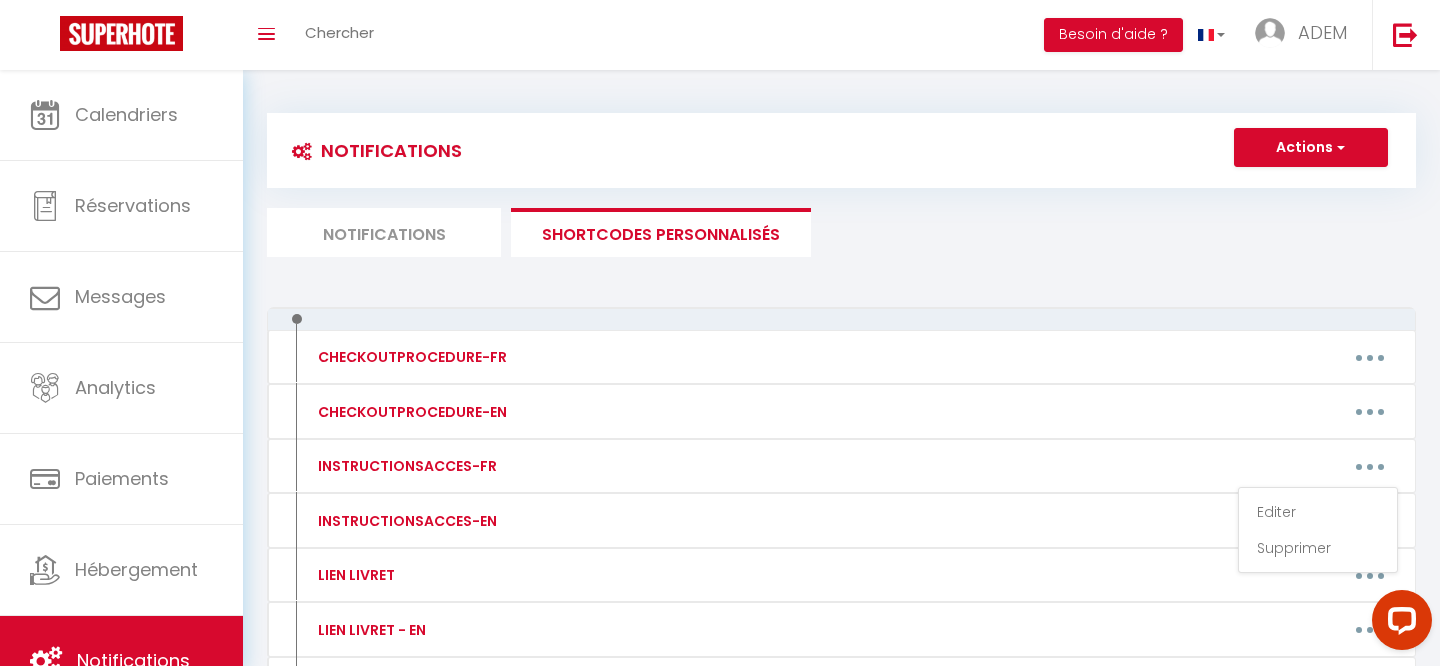 type on "Suivez ce lien pour arriver à la maison
https://maps.app.goo.gl/1fHxppvJ97LbqGLXA
Ouvrez le portail, garez votre voiture à l'intérieur.
Les clés se trouvent dans une boîte grise dans l'auvent juste derrière la maison, avant le garage. Voir photo https://drive.google.com/file/d/1tAzIJzWuIzBU_BKE7-ZCNEK83EvmXFZH/view?usp=drive_link" 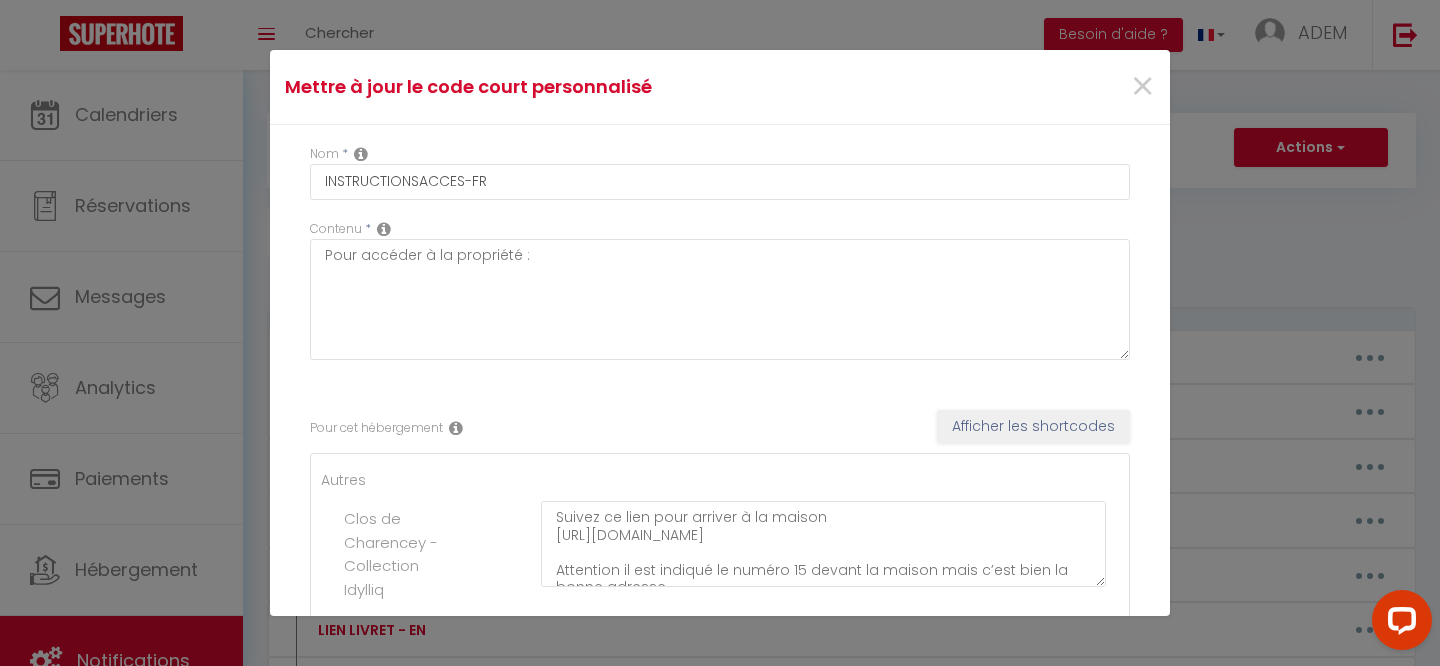 scroll, scrollTop: 513, scrollLeft: 0, axis: vertical 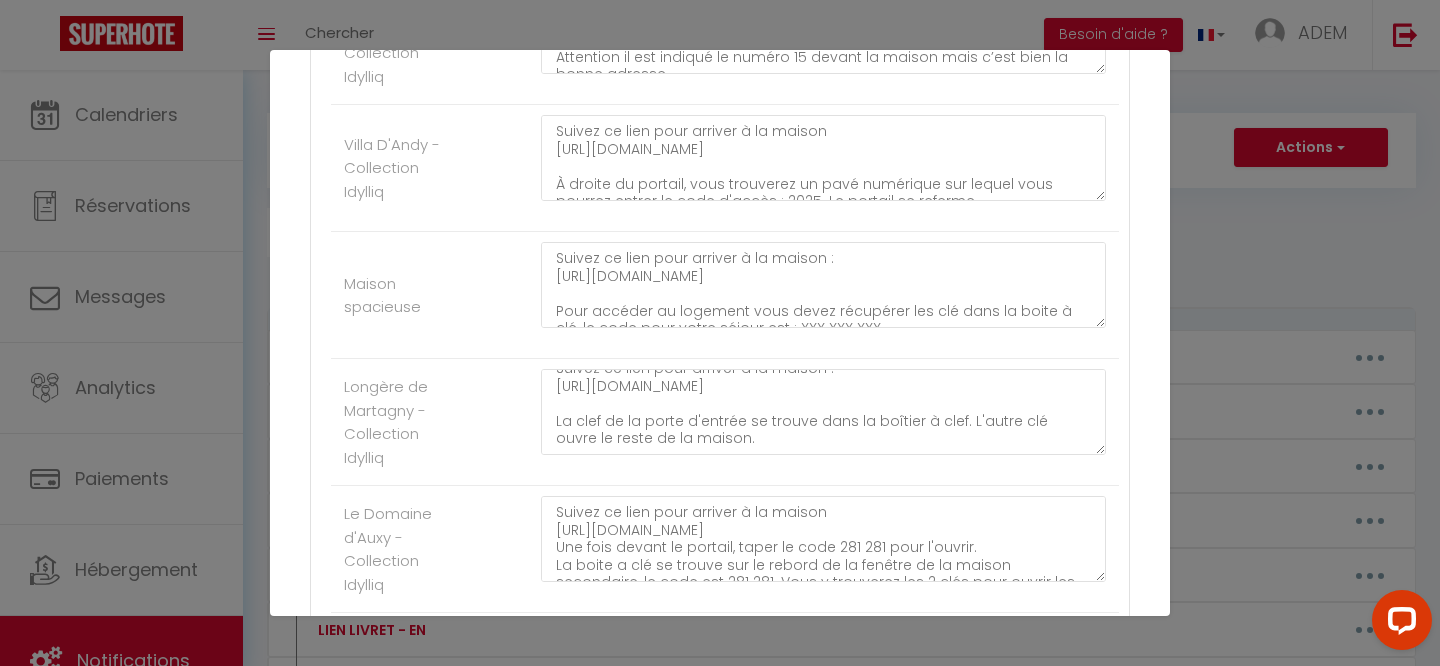 click on "Longère de Martagny - Collection Idylliq     Suivez ce lien pour arriver à la maison :
https://maps.app.goo.gl/b3YqZTrz1GYC169S6
La clef de la porte d'entrée se trouve dans la boîtier à clef. L'autre clé ouvre le reste de la maison." at bounding box center [725, 422] 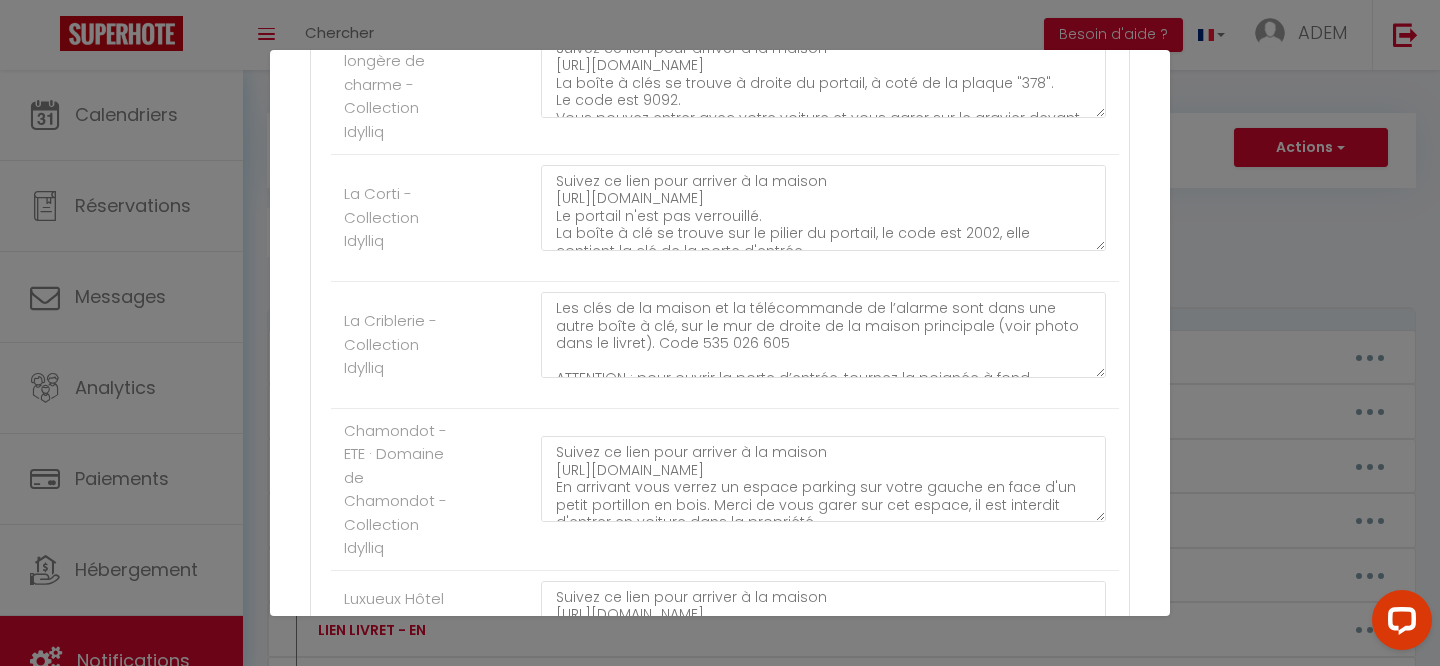 scroll, scrollTop: 105, scrollLeft: 0, axis: vertical 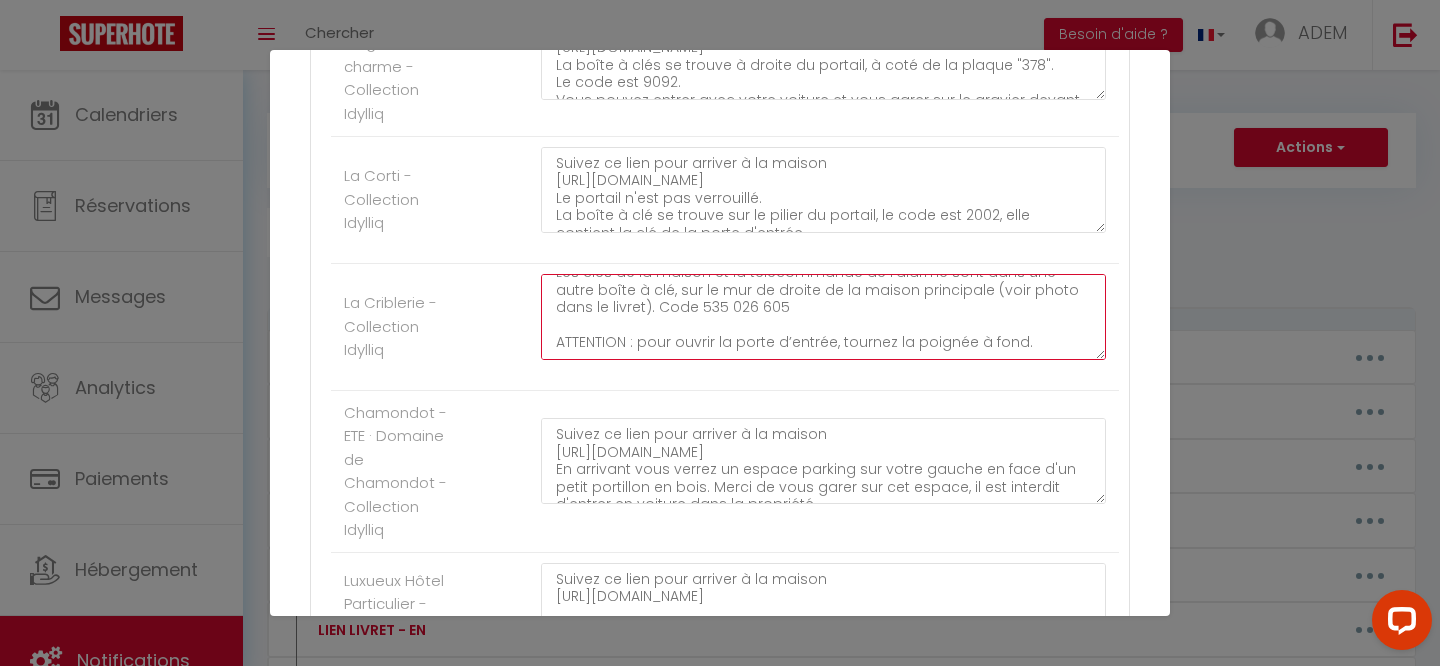 drag, startPoint x: 745, startPoint y: 325, endPoint x: 645, endPoint y: 322, distance: 100.04499 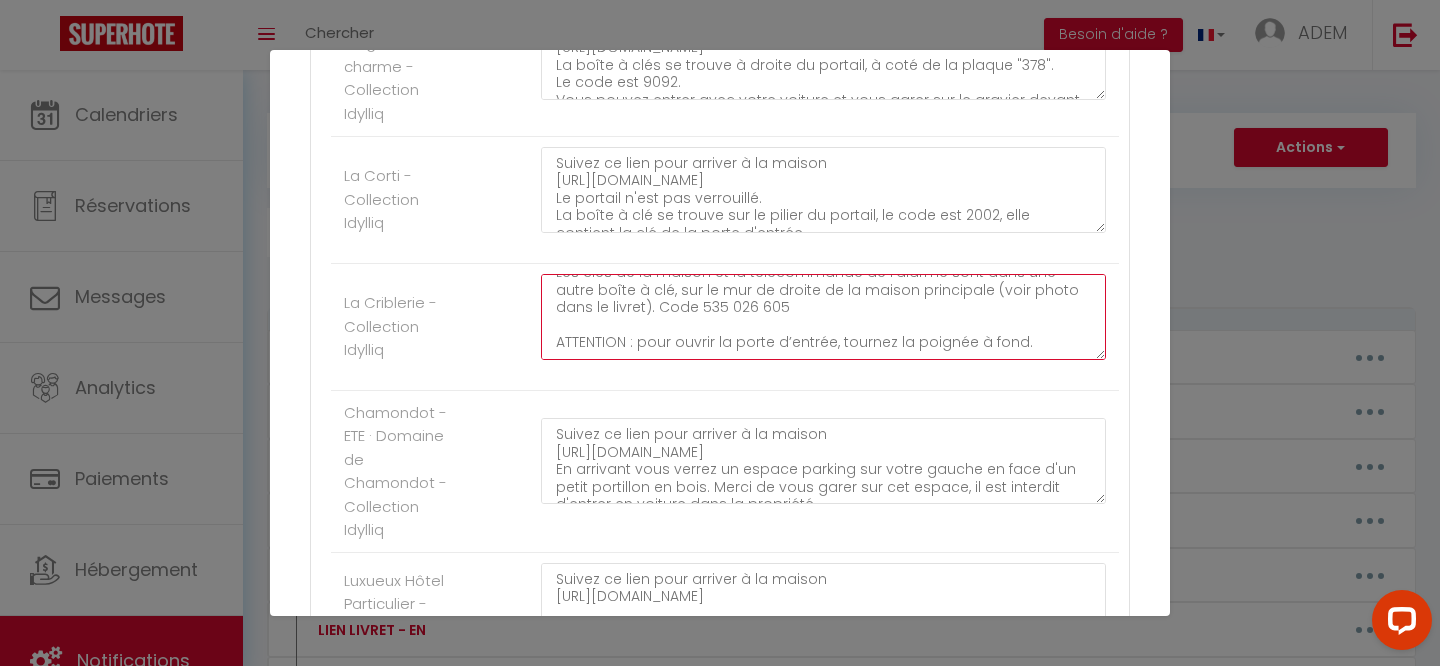 paste on "148438223" 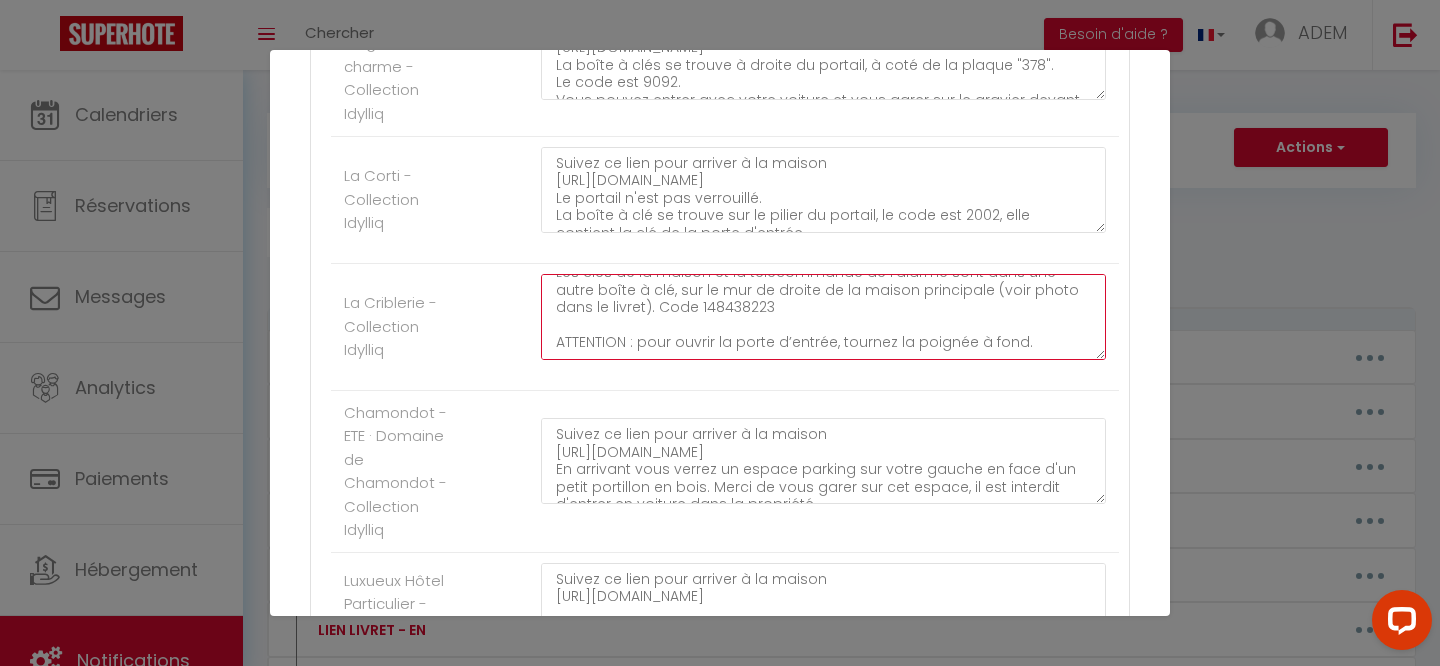 click on "Suivez ce lien pour arriver à la maison
https://maps.app.goo.gl/TJX2VDNsHUyvKrhm8
Le portail est ouvert, vous pouvez entrer dans le jardin.
Les clés de la maison et la télécommande de l’alarme sont dans une autre boîte à clé, sur le mur de droite de la maison principale (voir photo dans le livret). Code 148438223
ATTENTION : pour ouvrir la porte d’entrée, tournez la poignée à fond." at bounding box center [823, 317] 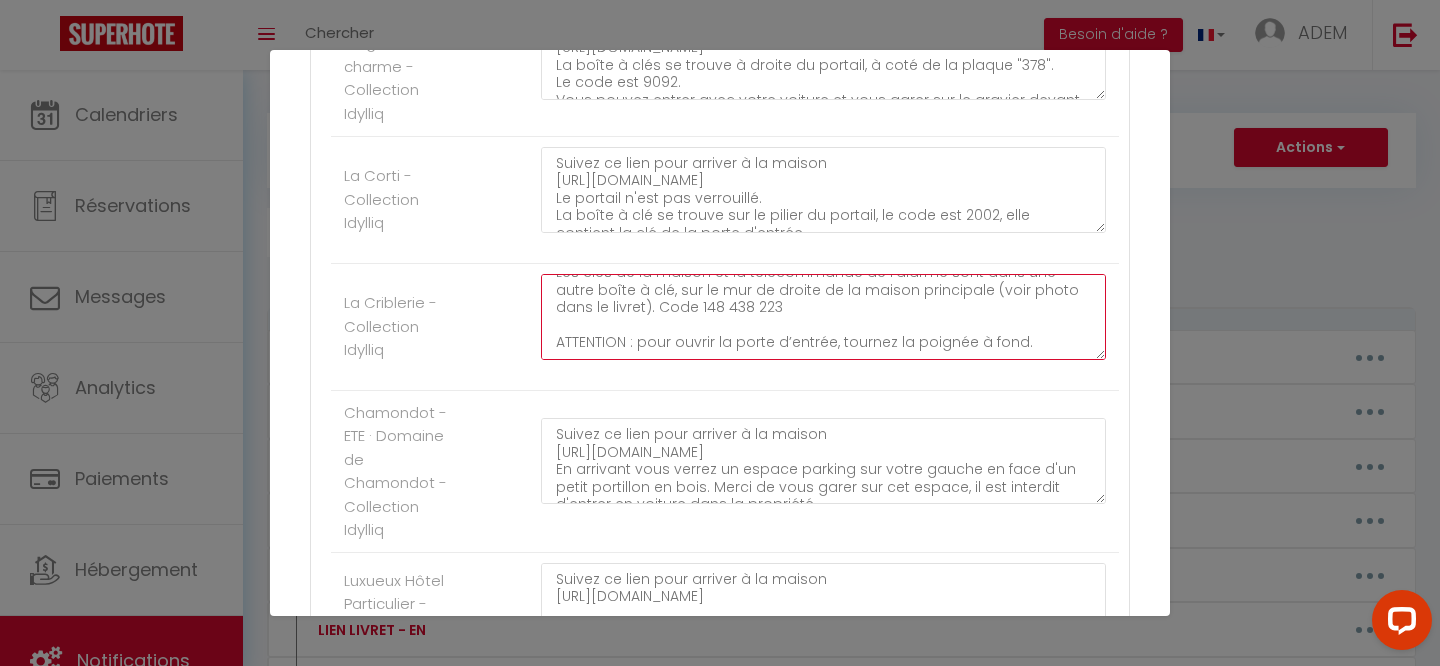 click on "Suivez ce lien pour arriver à la maison
https://maps.app.goo.gl/TJX2VDNsHUyvKrhm8
Le portail est ouvert, vous pouvez entrer dans le jardin.
Les clés de la maison et la télécommande de l’alarme sont dans une autre boîte à clé, sur le mur de droite de la maison principale (voir photo dans le livret). Code 148 438 223
ATTENTION : pour ouvrir la porte d’entrée, tournez la poignée à fond." at bounding box center [823, 317] 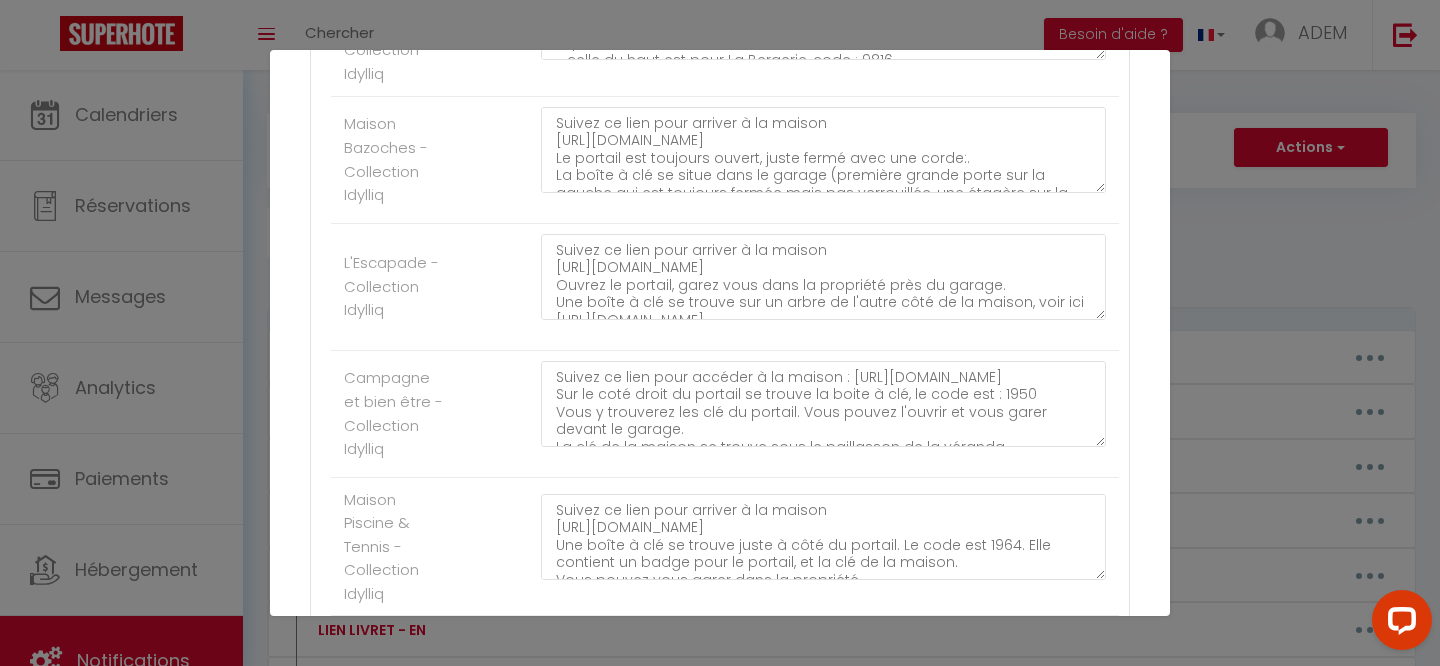 scroll, scrollTop: 4049, scrollLeft: 0, axis: vertical 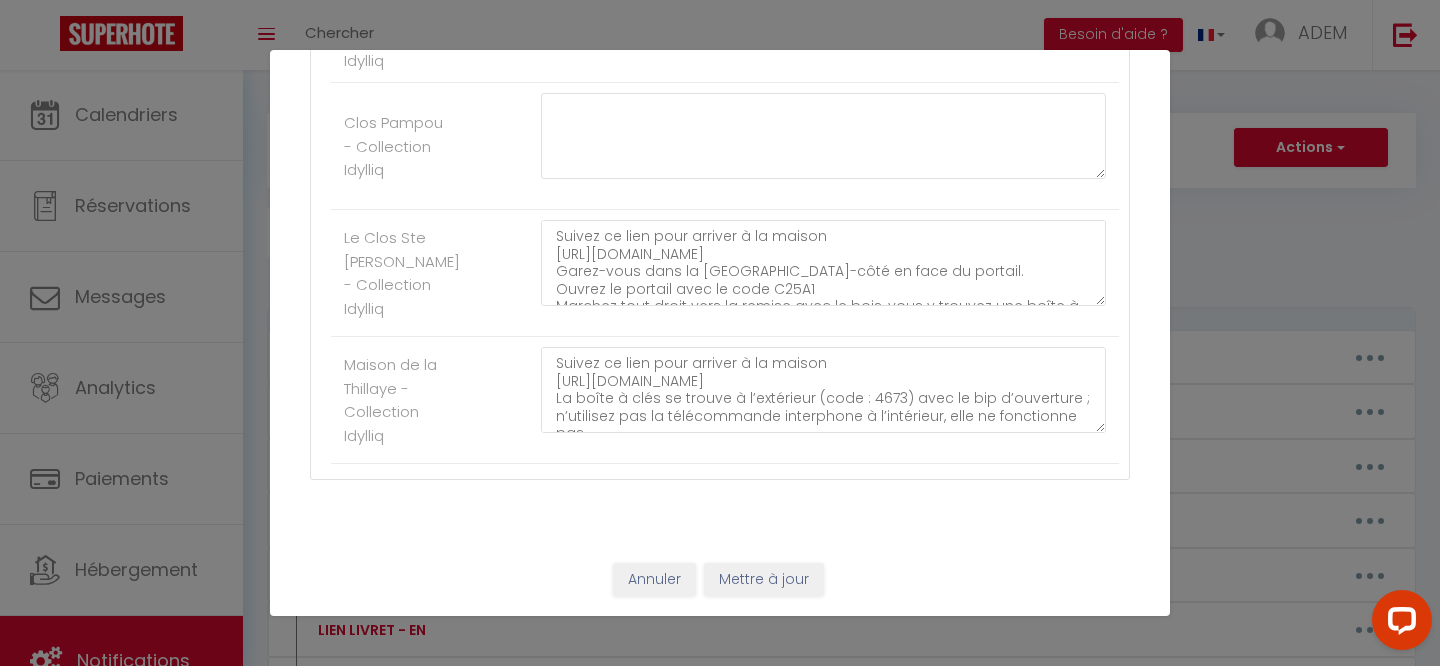 type on "Suivez ce lien pour arriver à la maison
https://maps.app.goo.gl/TJX2VDNsHUyvKrhm8
Le portail est ouvert, vous pouvez entrer dans le jardin.
Les clés de la maison et la télécommande de l’alarme sont dans une autre boîte à clé, sur le mur de droite de la maison principale (voir photo dans le livret). Code 148 438 223
ATTENTION : pour ouvrir la porte d’entrée, tournez la poignée à fond." 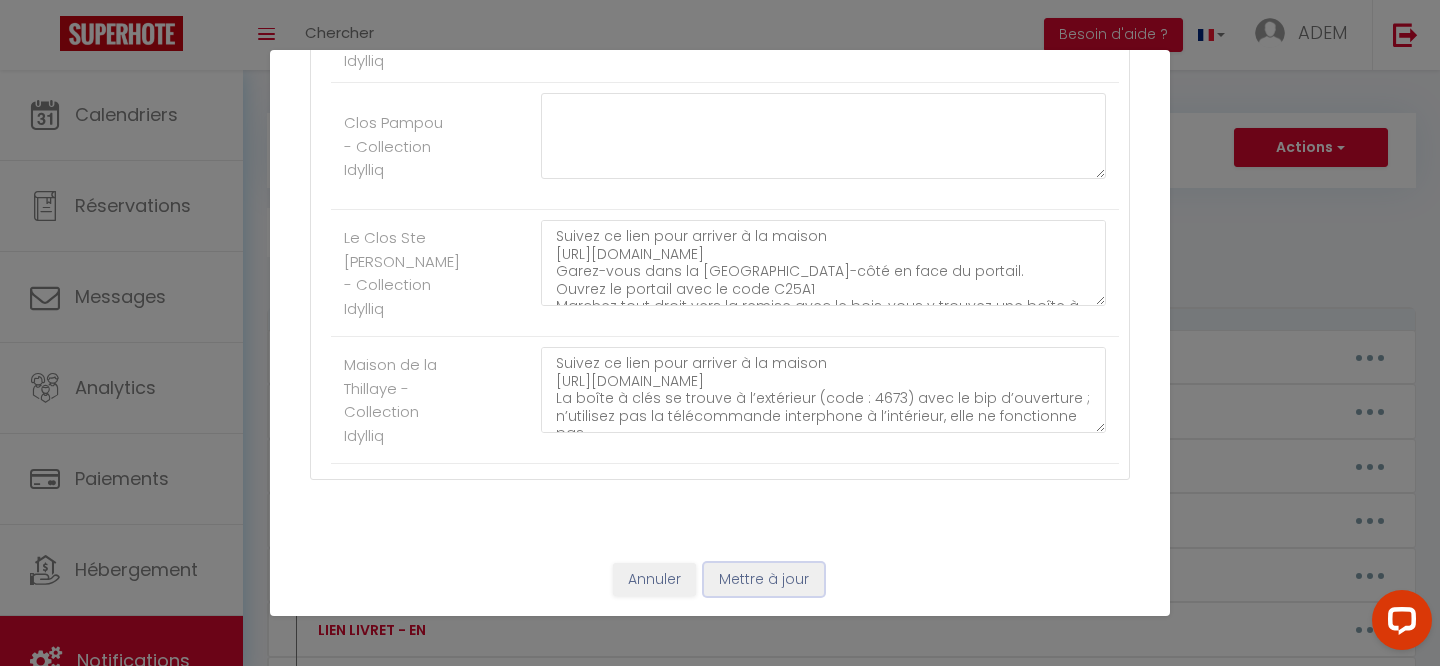 click on "Mettre à jour" at bounding box center (764, 580) 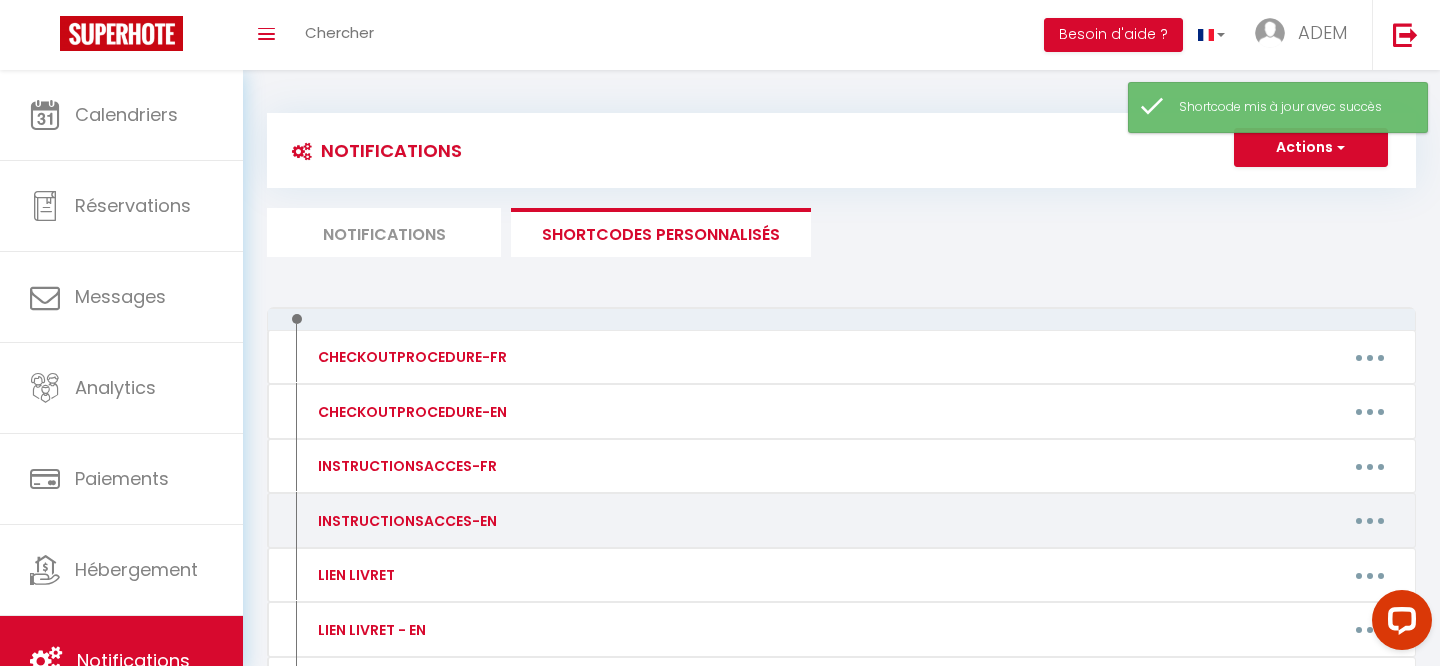 click at bounding box center (1370, 521) 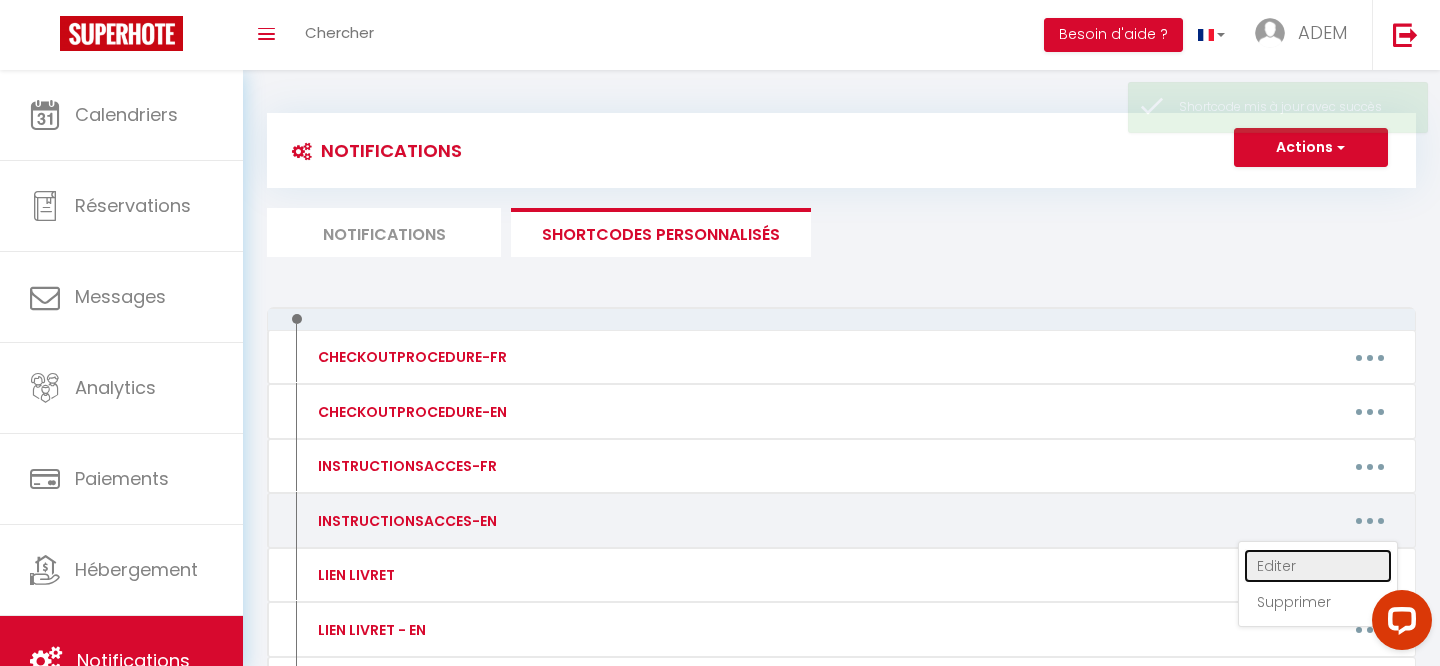 click on "Editer" at bounding box center (1318, 566) 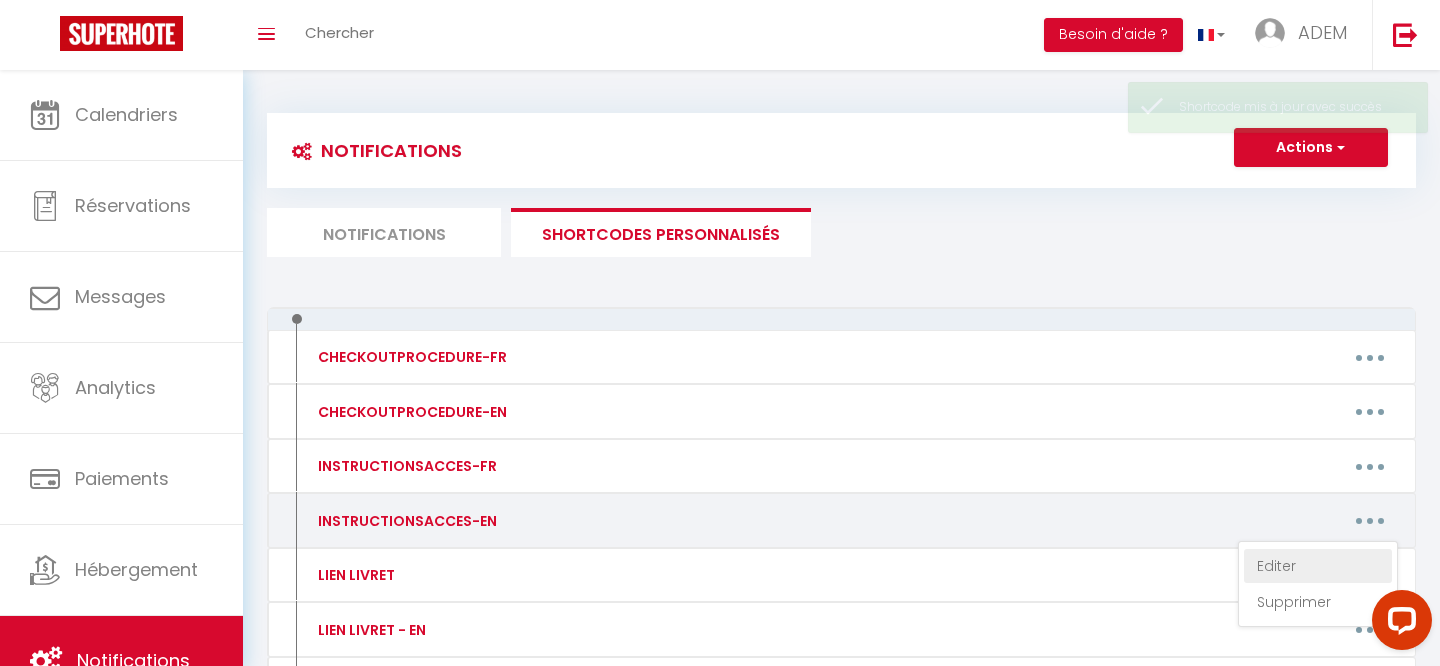 type on "INSTRUCTIONSACCES-EN" 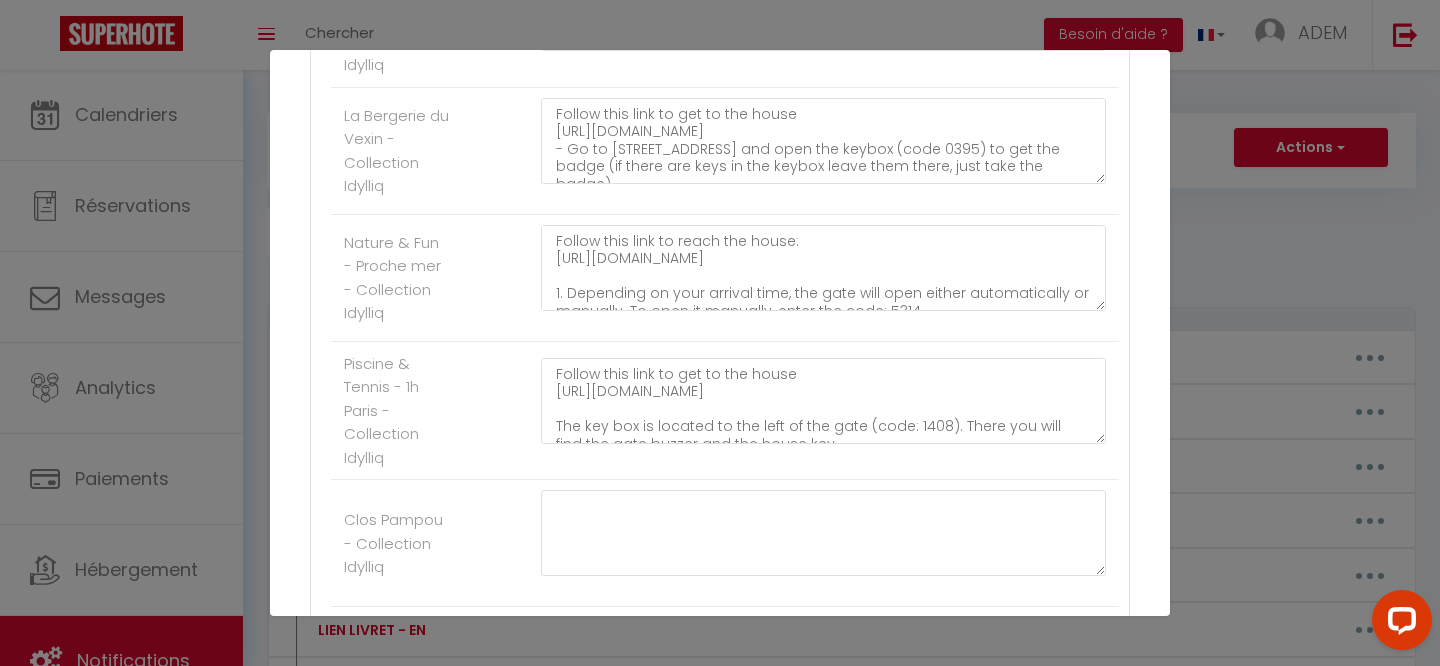 scroll, scrollTop: 2531, scrollLeft: 0, axis: vertical 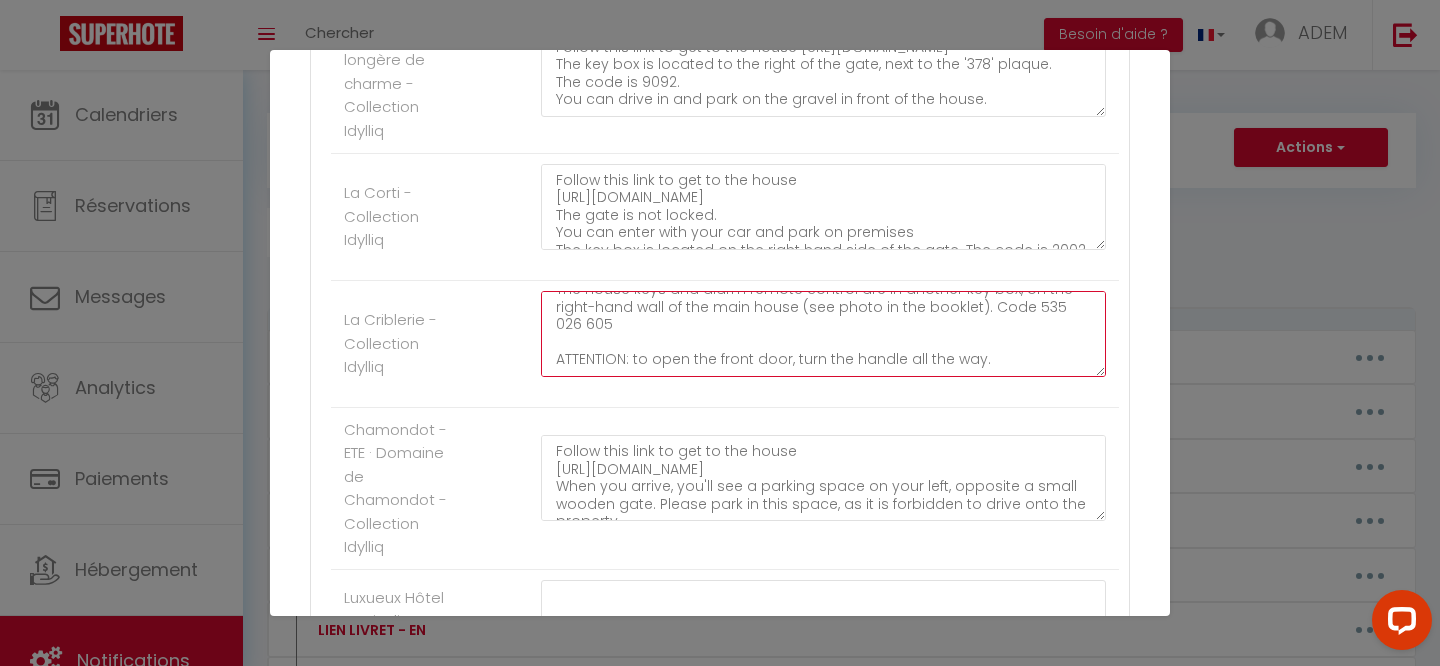 click on "Follow this link to get to the house
https://maps.app.goo.gl/TJX2VDNsHUyvKrhm8
The main gate is open, you can park inside.
The house keys and alarm remote control are in another key box, on the right-hand wall of the main house (see photo in the booklet). Code 535 026 605
ATTENTION: to open the front door, turn the handle all the way." at bounding box center [823, 334] 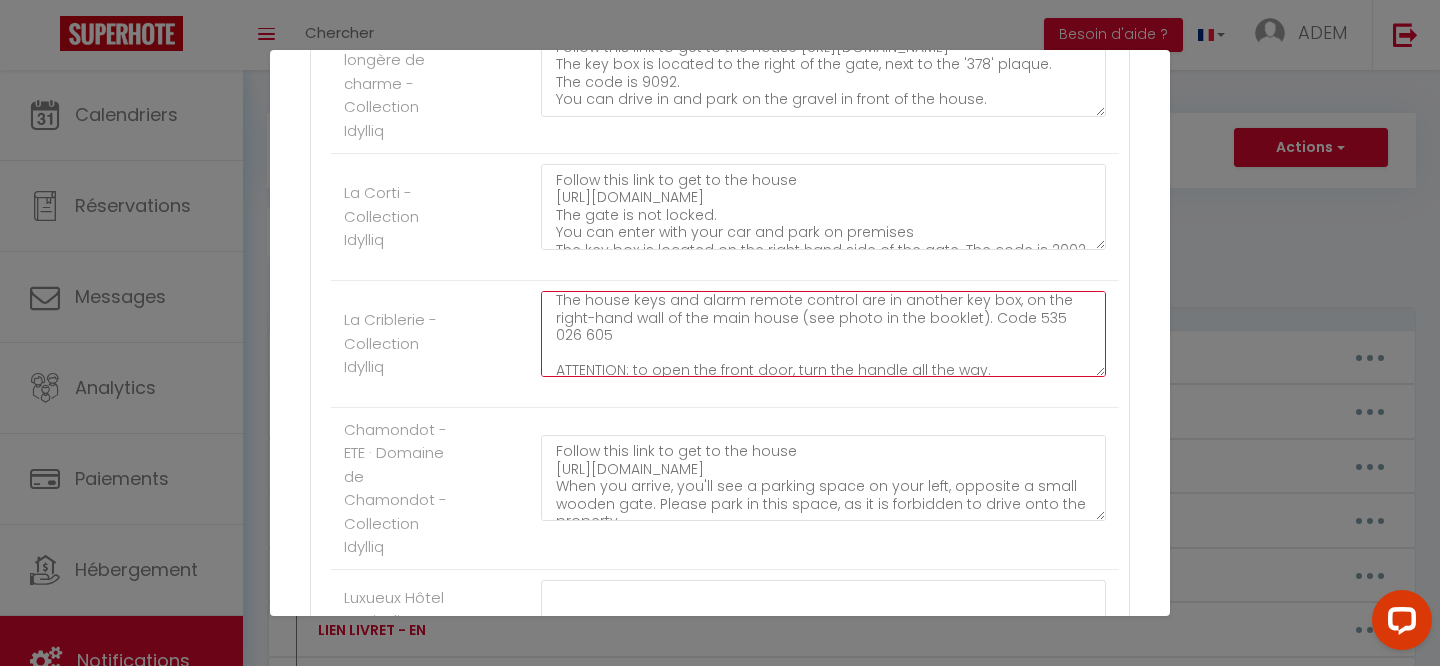 drag, startPoint x: 620, startPoint y: 338, endPoint x: 1022, endPoint y: 334, distance: 402.0199 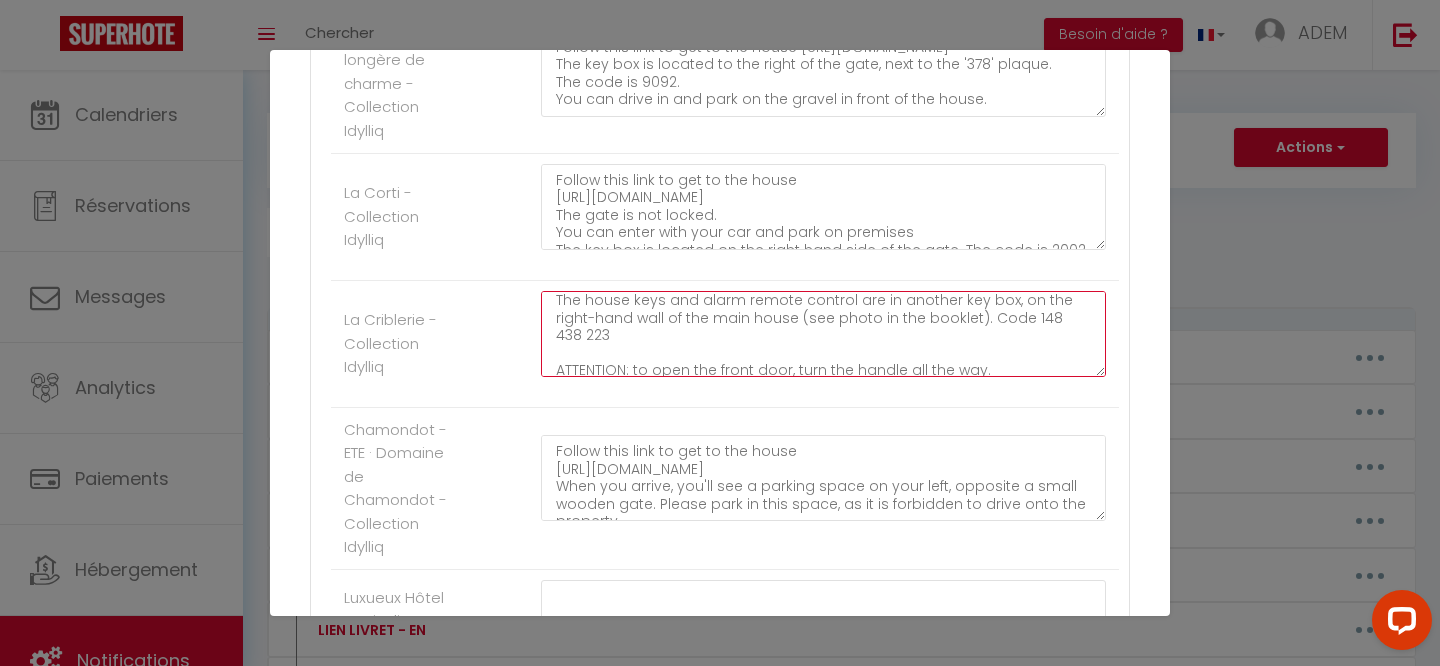 click on "Follow this link to get to the house
https://maps.app.goo.gl/TJX2VDNsHUyvKrhm8
The main gate is open, you can park inside.
The house keys and alarm remote control are in another key box, on the right-hand wall of the main house (see photo in the booklet). Code 148 438 223
ATTENTION: to open the front door, turn the handle all the way." at bounding box center (823, 334) 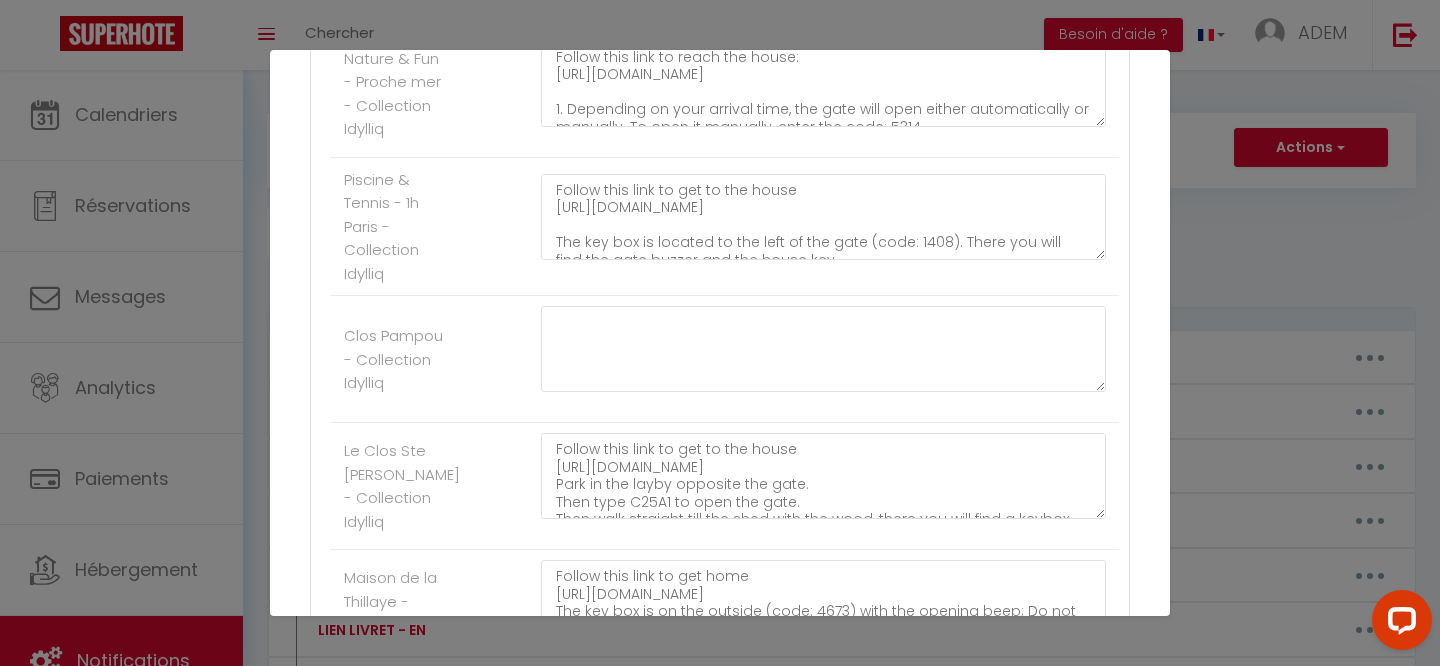 scroll, scrollTop: 2531, scrollLeft: 0, axis: vertical 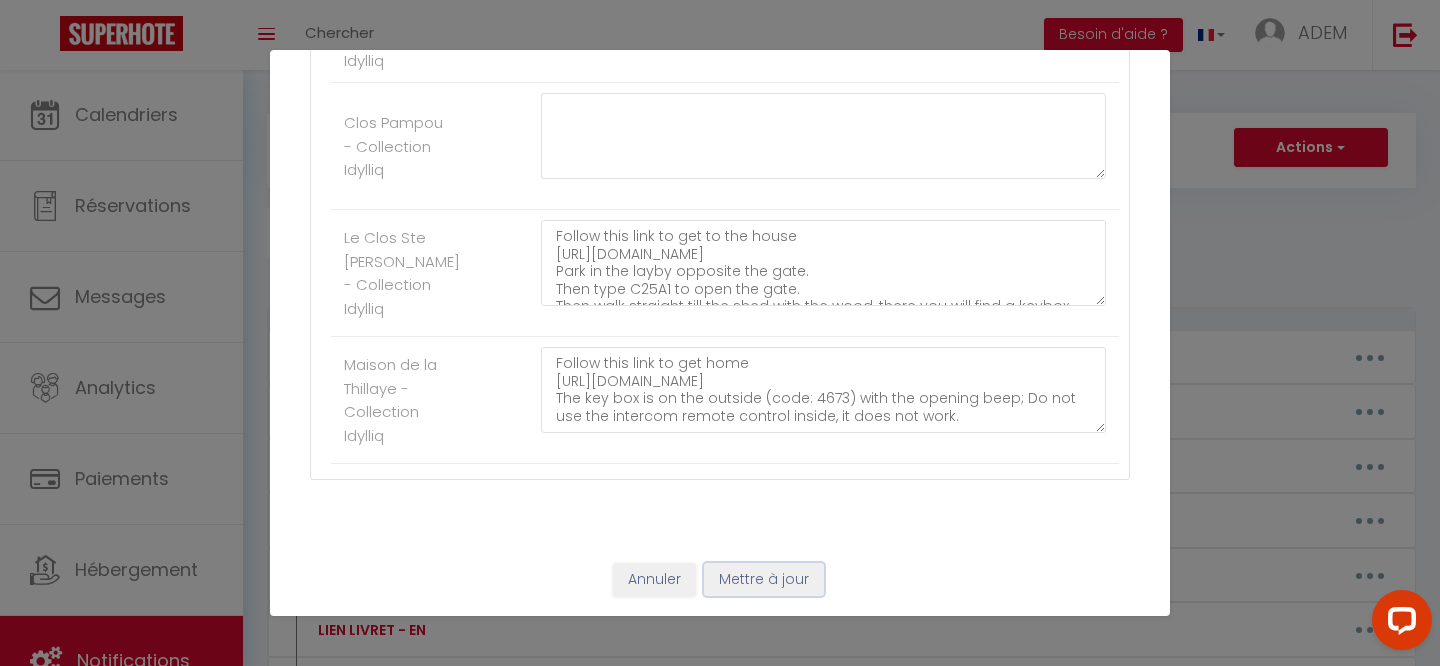 click on "Mettre à jour" at bounding box center [764, 580] 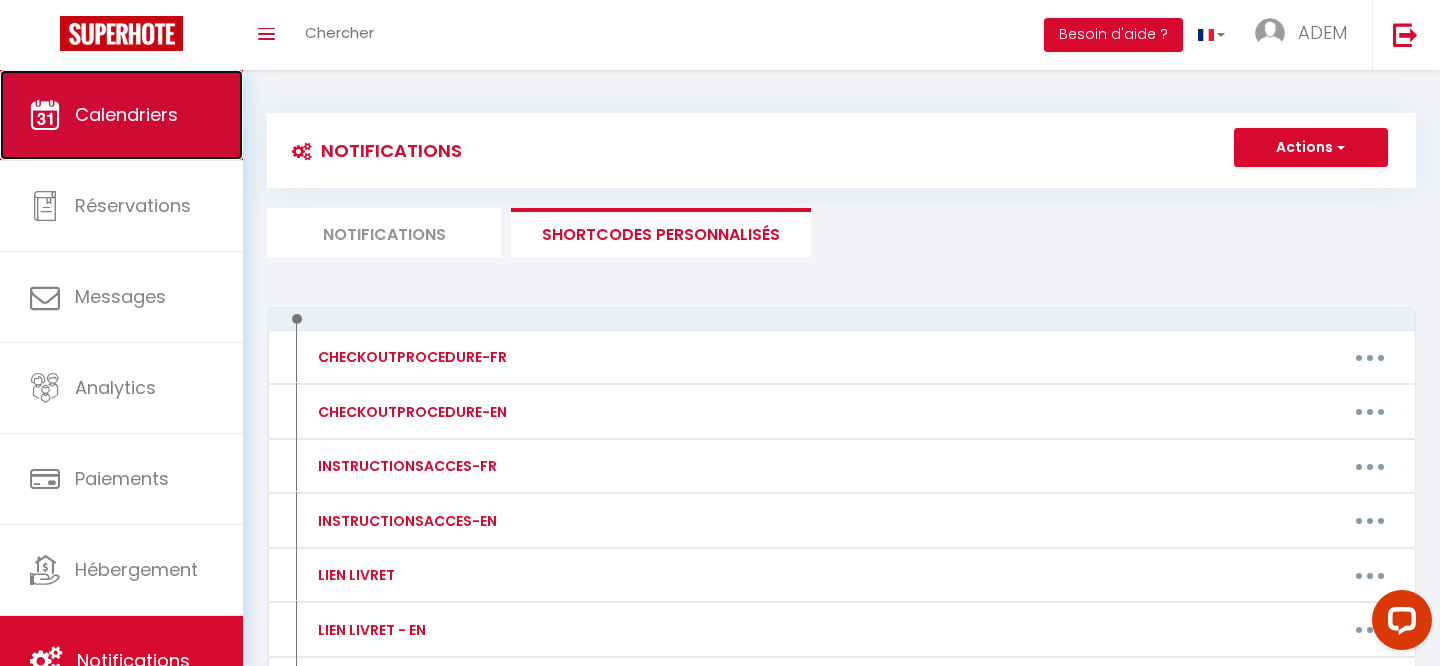 click on "Calendriers" at bounding box center [126, 114] 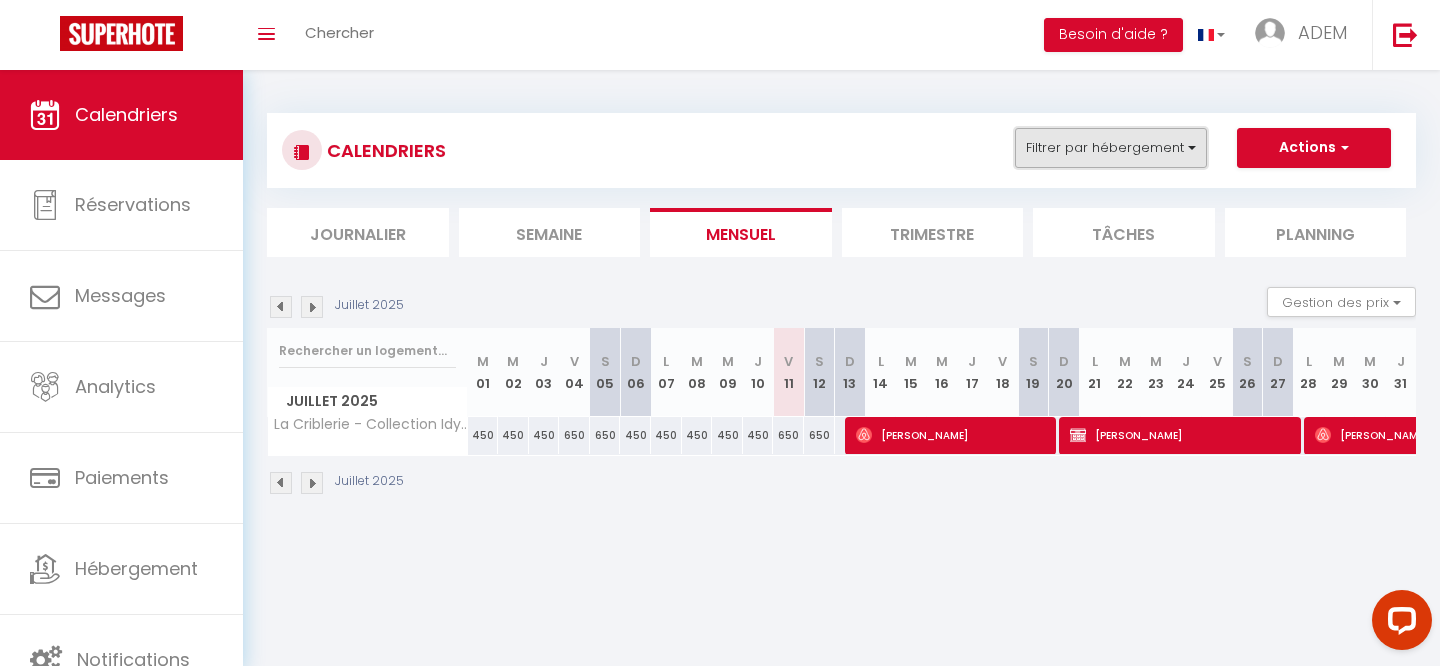 click on "Filtrer par hébergement" at bounding box center [1111, 148] 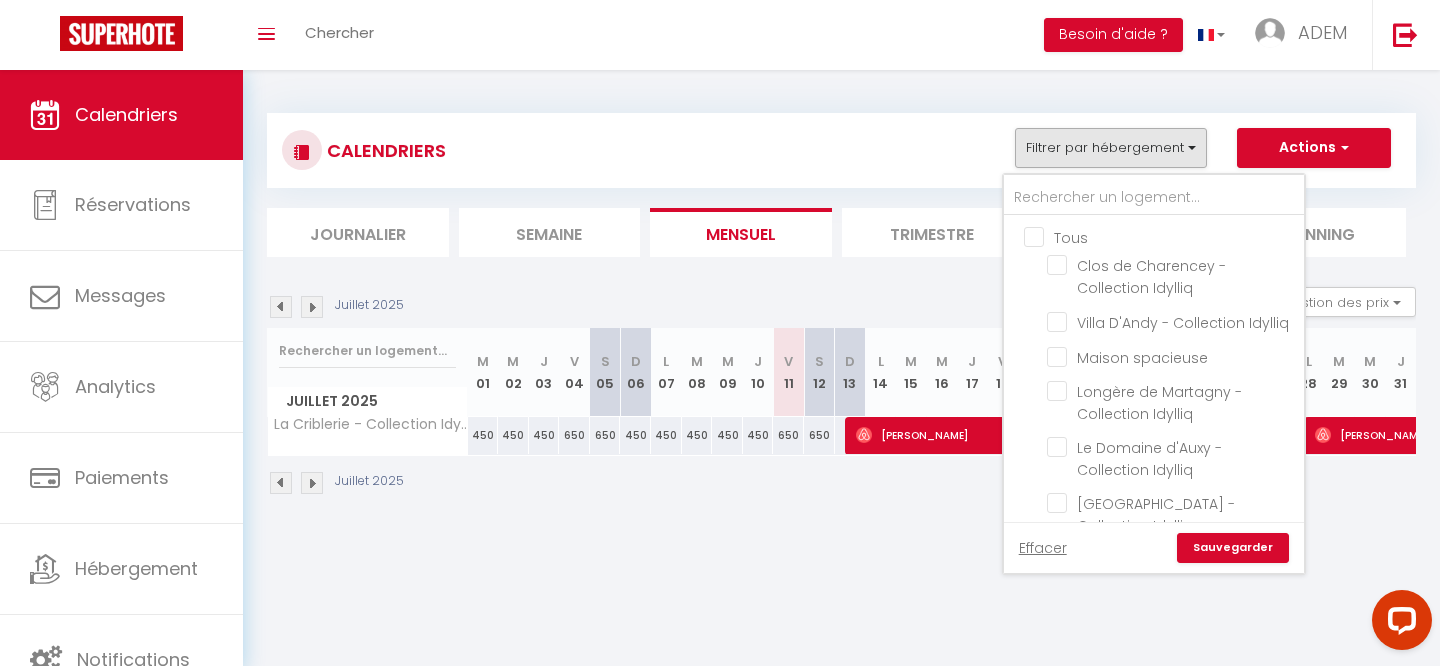 click on "Tous" at bounding box center [1174, 236] 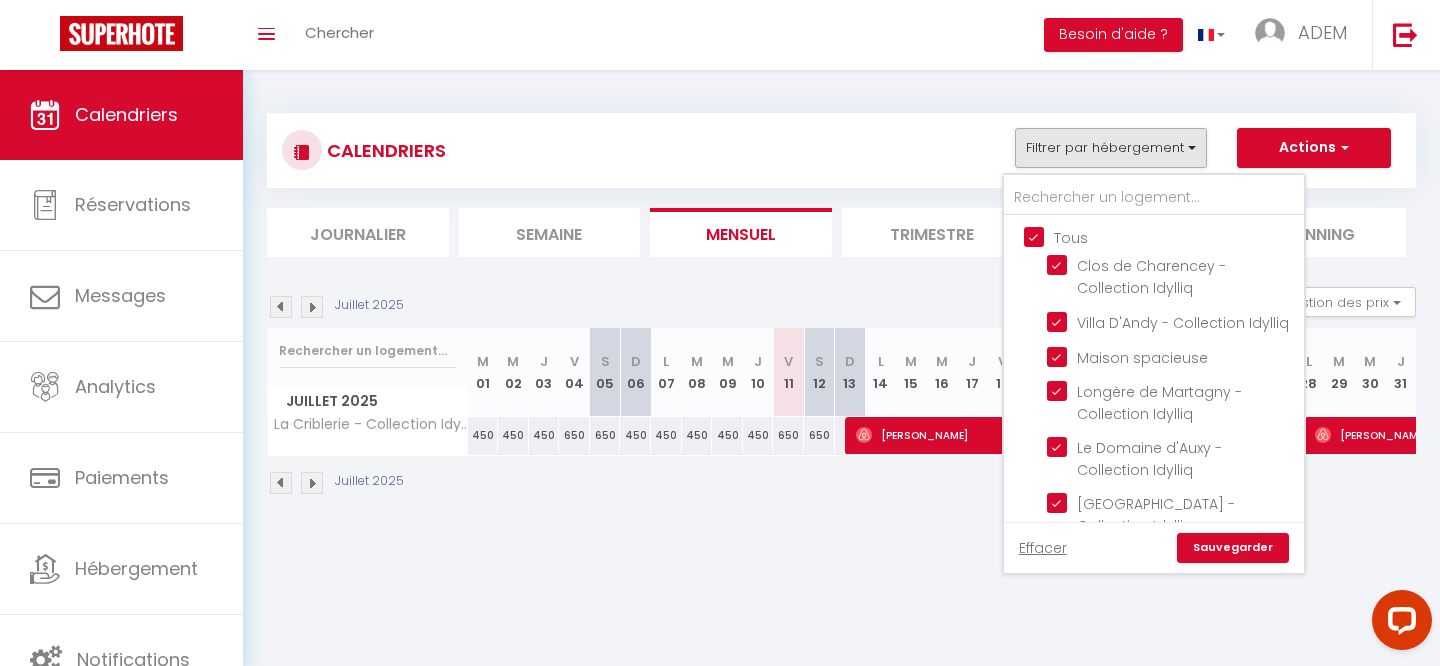 click on "Tous" at bounding box center (1174, 236) 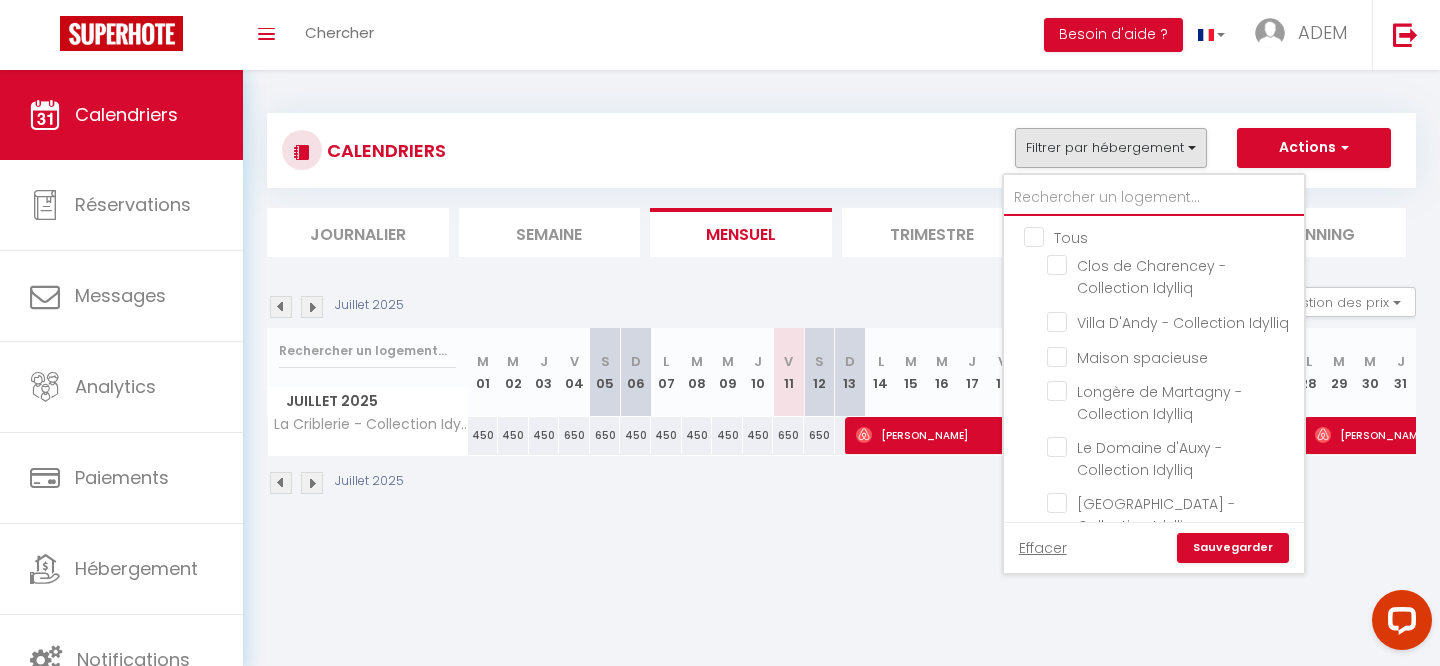 click at bounding box center (1154, 198) 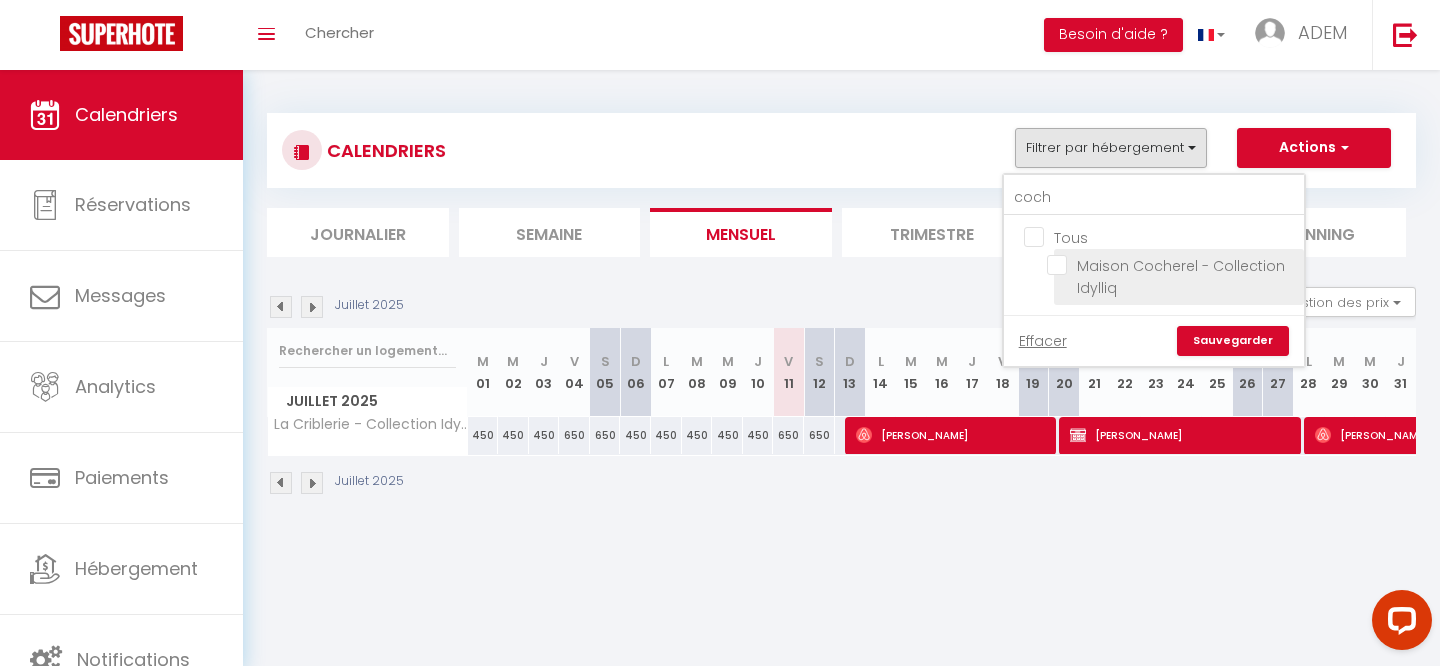 click on "Maison Cocherel - Collection Idylliq" at bounding box center (1179, 277) 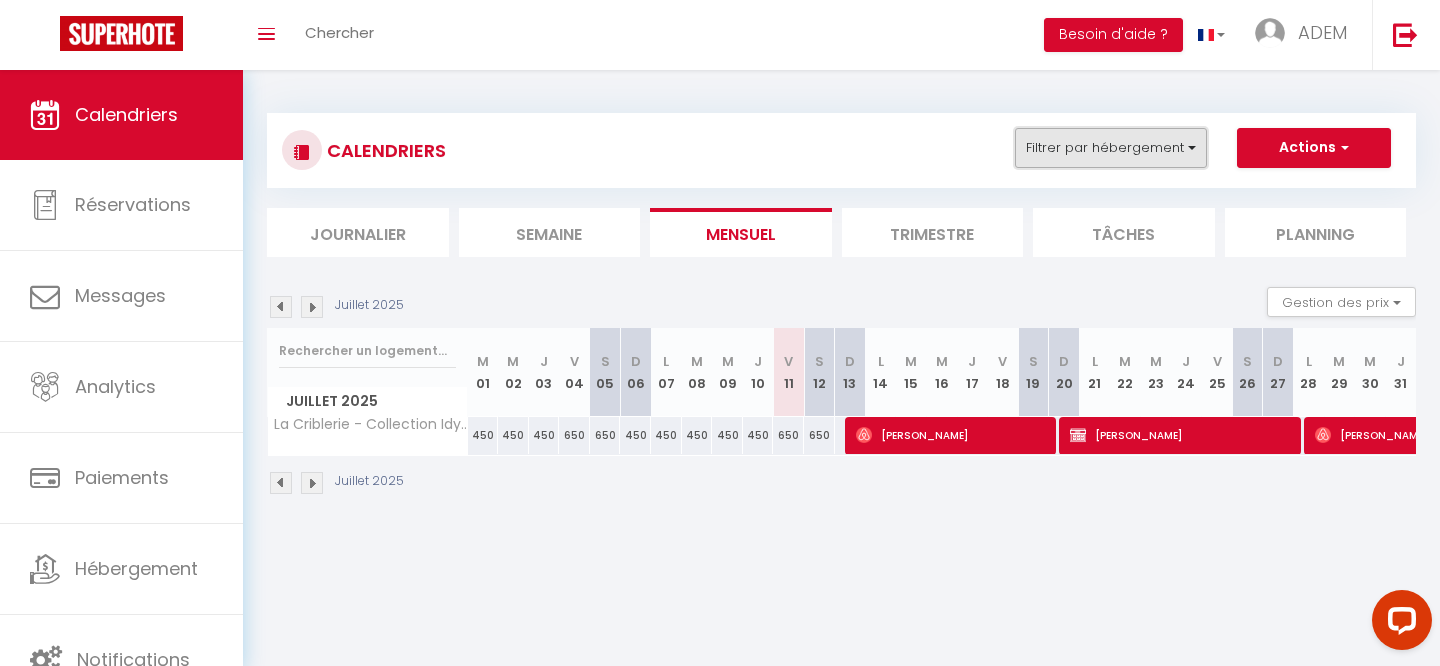 click on "Filtrer par hébergement" at bounding box center [1111, 148] 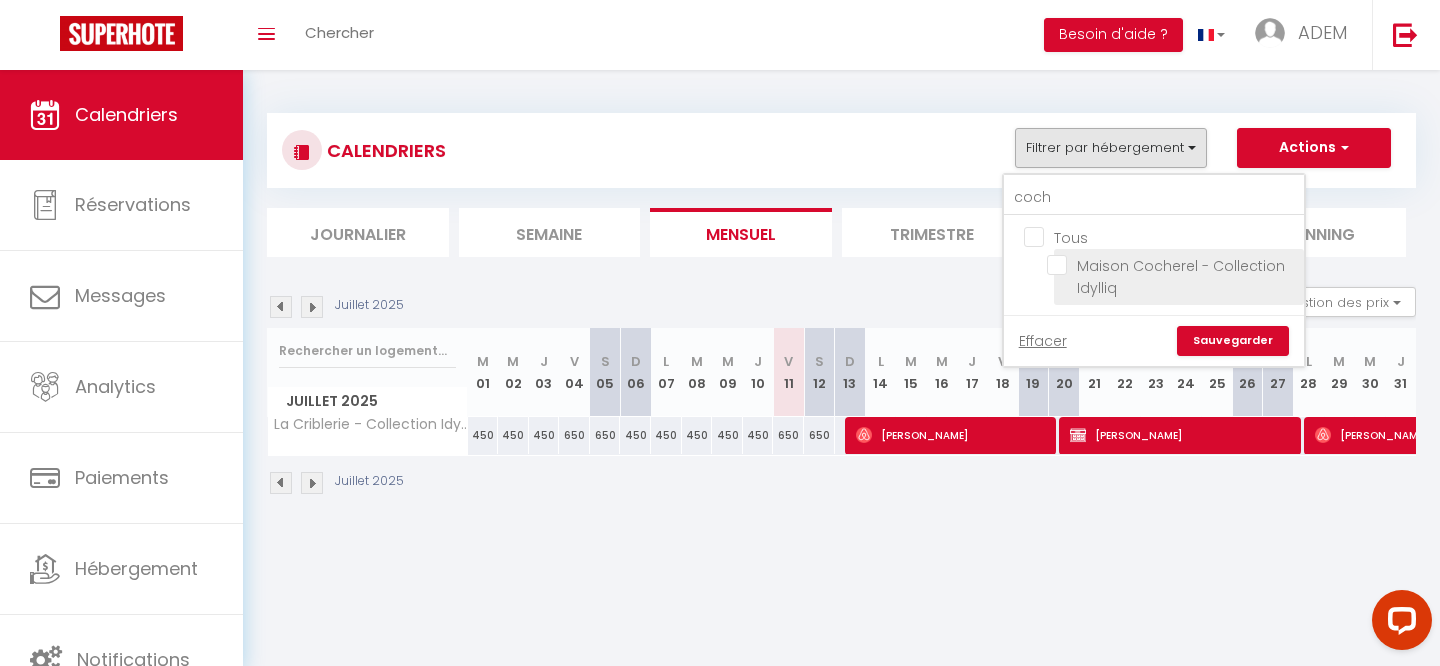 click on "Maison Cocherel - Collection Idylliq" at bounding box center (1172, 265) 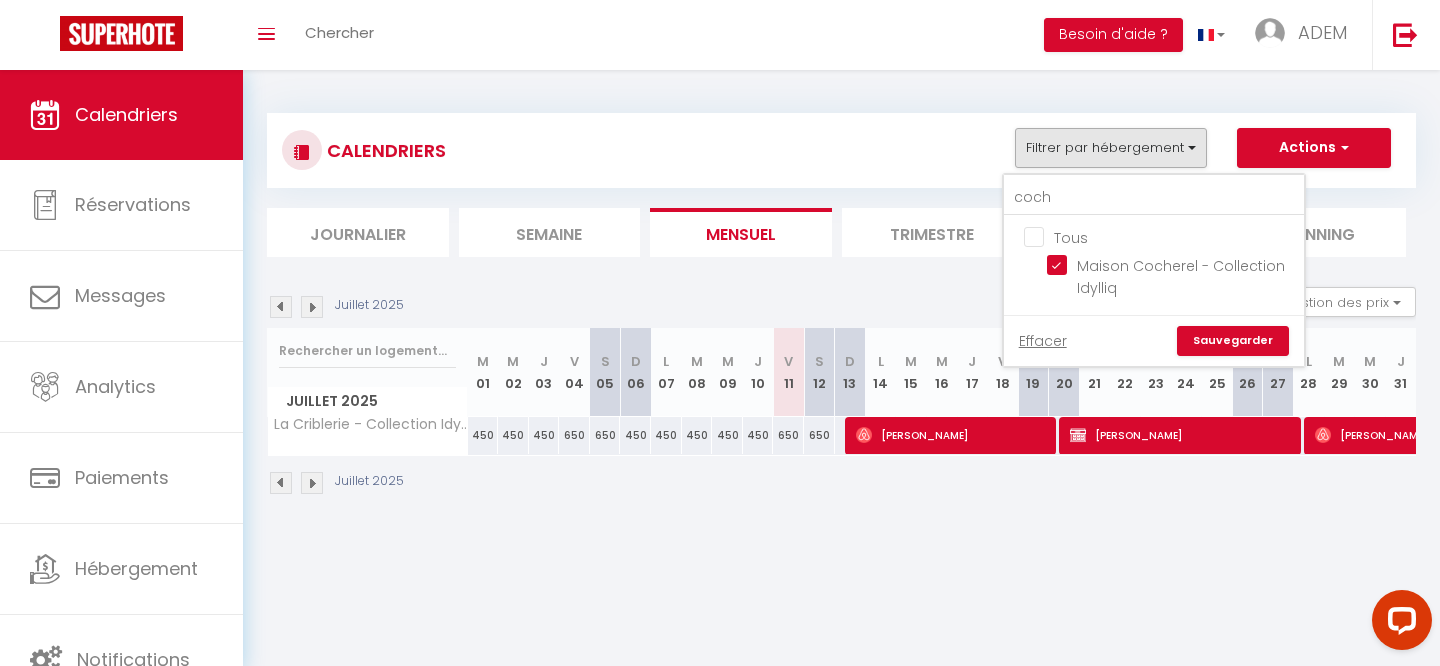 click on "Sauvegarder" at bounding box center [1233, 341] 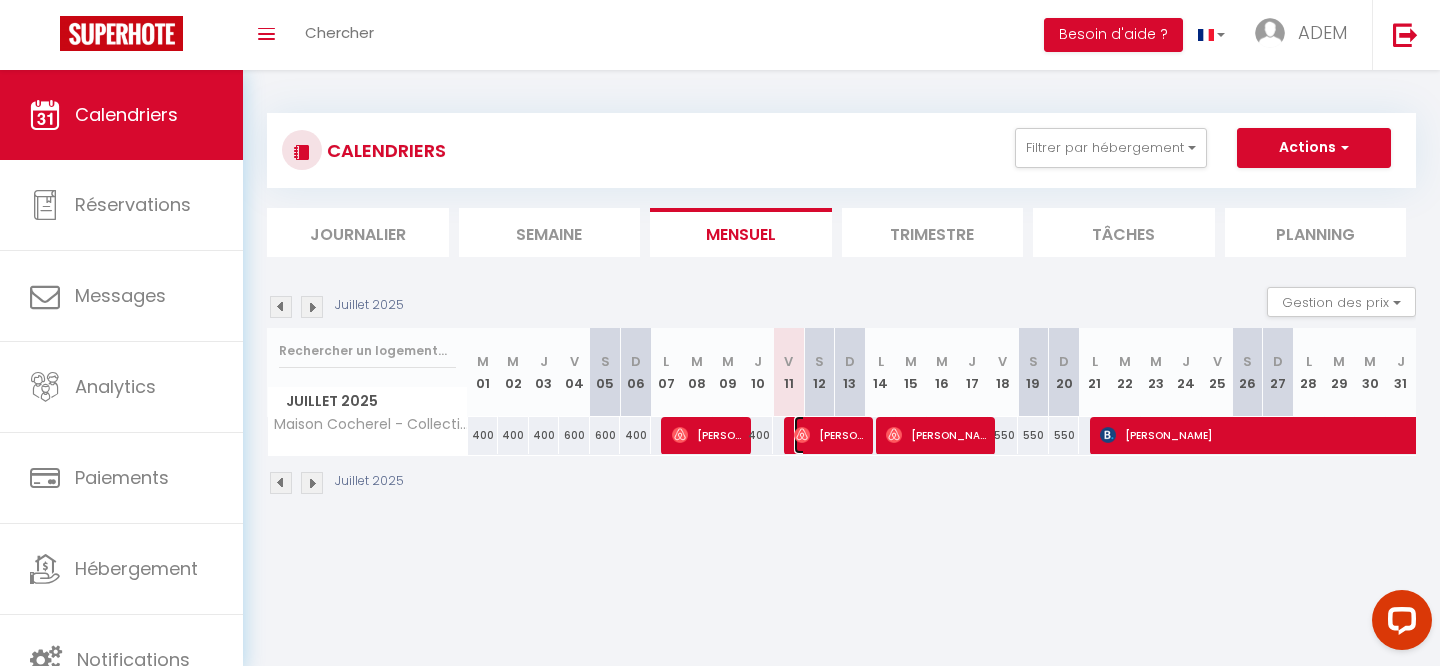 click on "Anthony D'Anastasi" at bounding box center [830, 435] 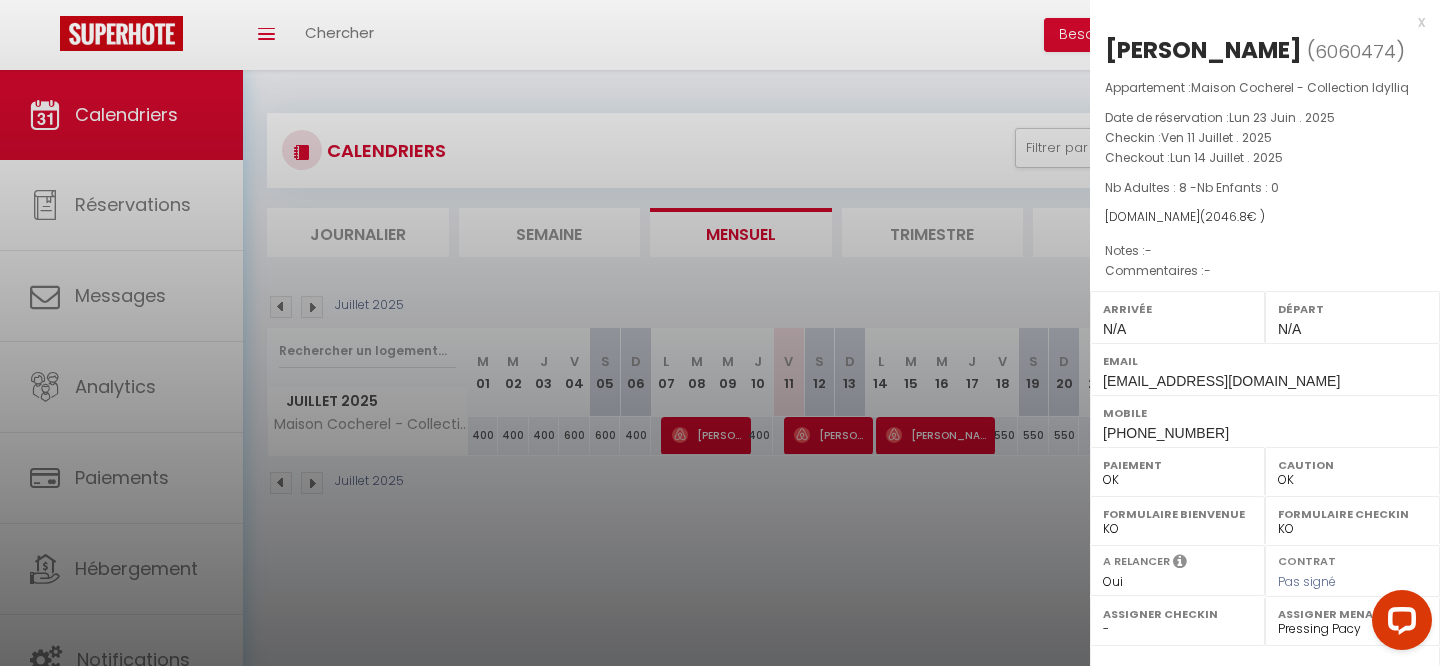 click on "x" at bounding box center (1257, 22) 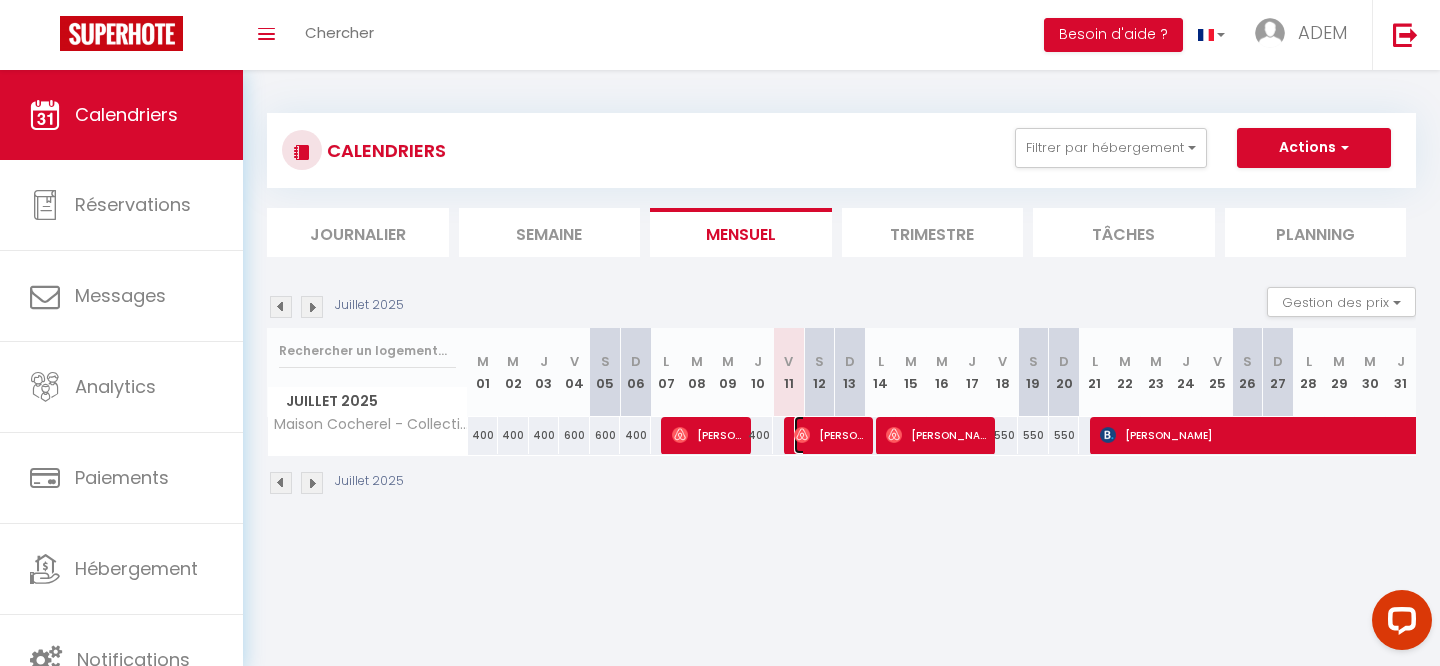 click on "Anthony D'Anastasi" at bounding box center [830, 435] 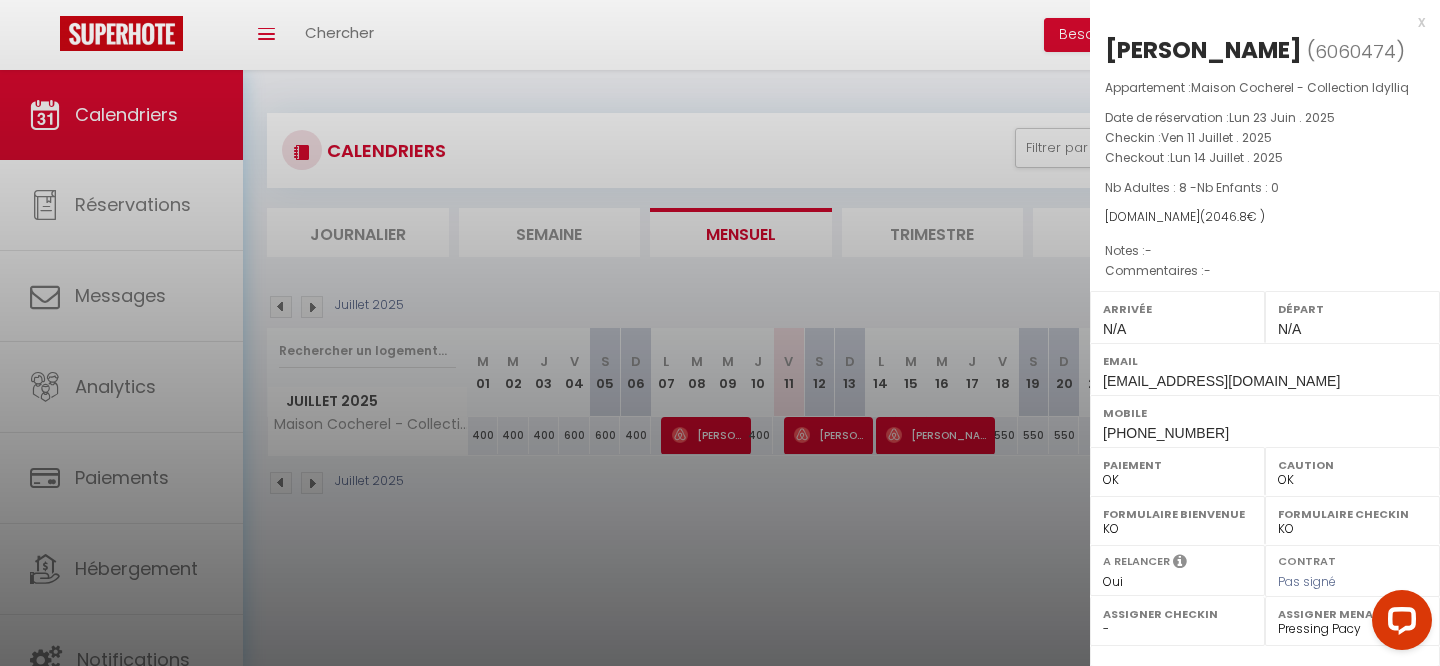 click on "x" at bounding box center [1257, 22] 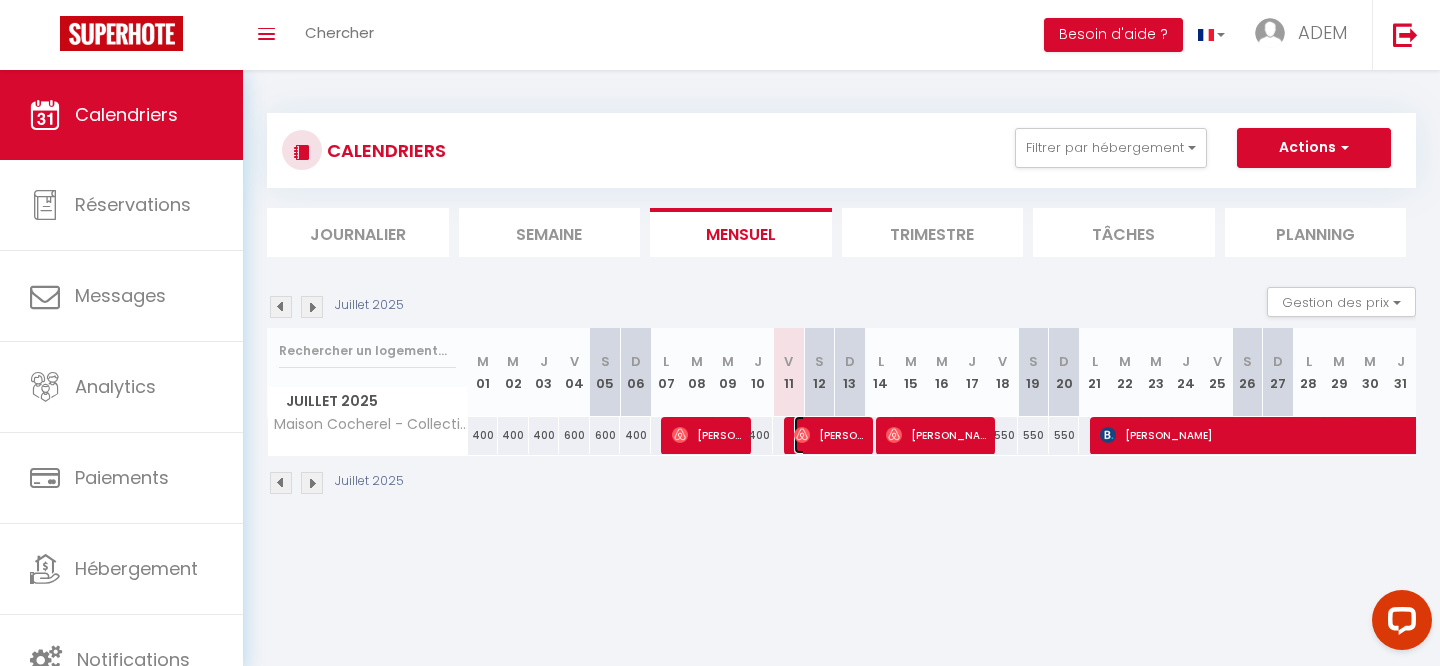 click on "Anthony D'Anastasi" at bounding box center (830, 435) 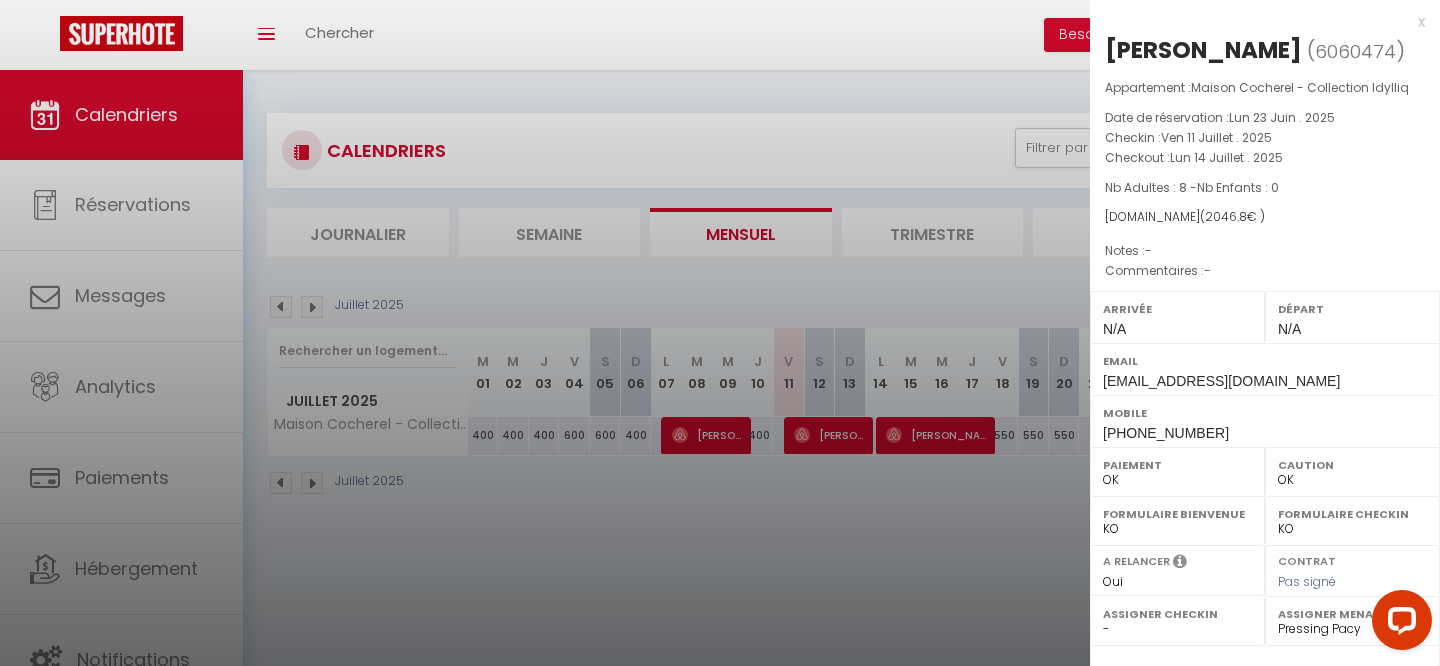 click on "x" at bounding box center [1257, 22] 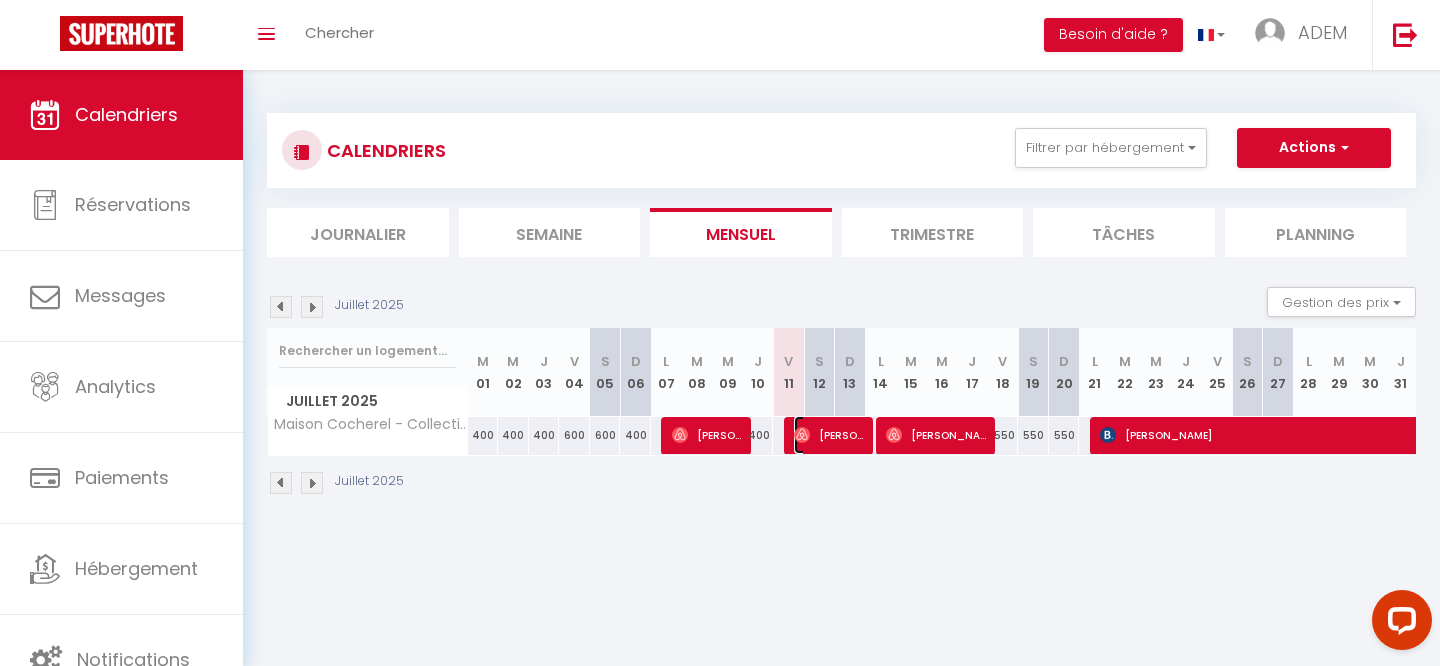 click on "Anthony D'Anastasi" at bounding box center (830, 435) 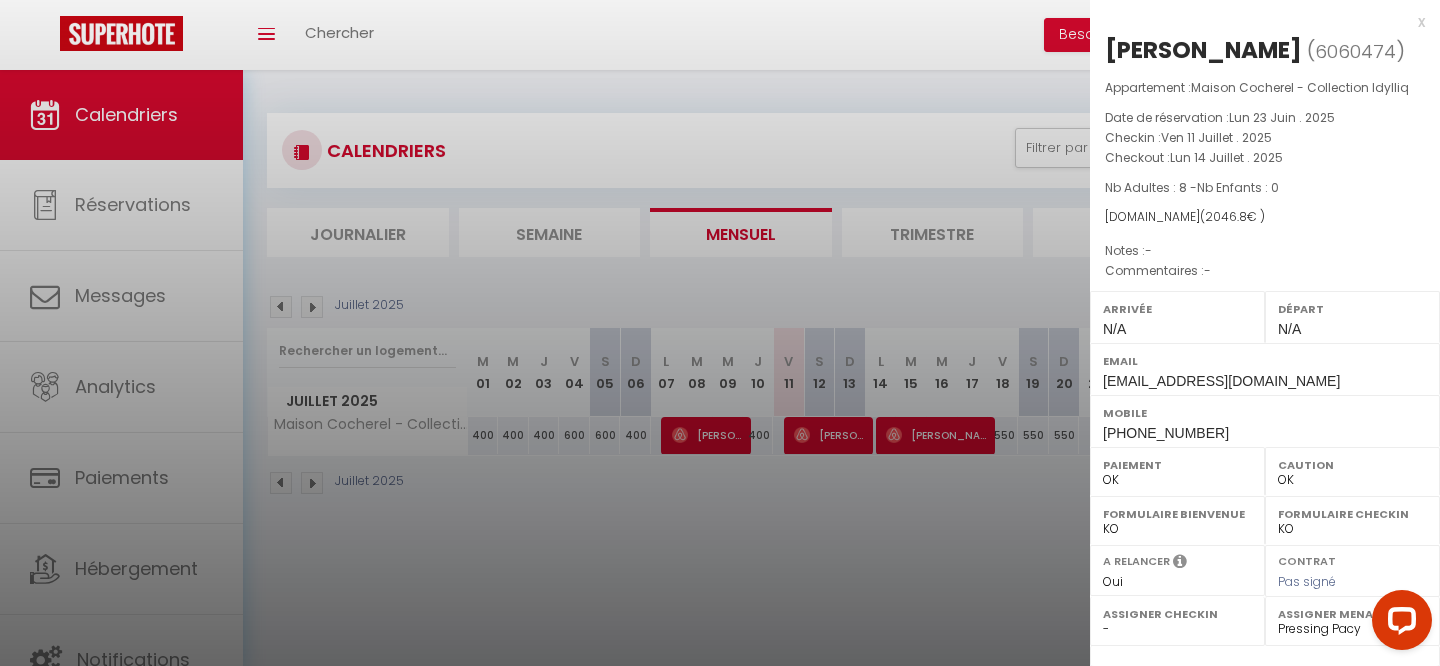 click on "x" at bounding box center (1257, 22) 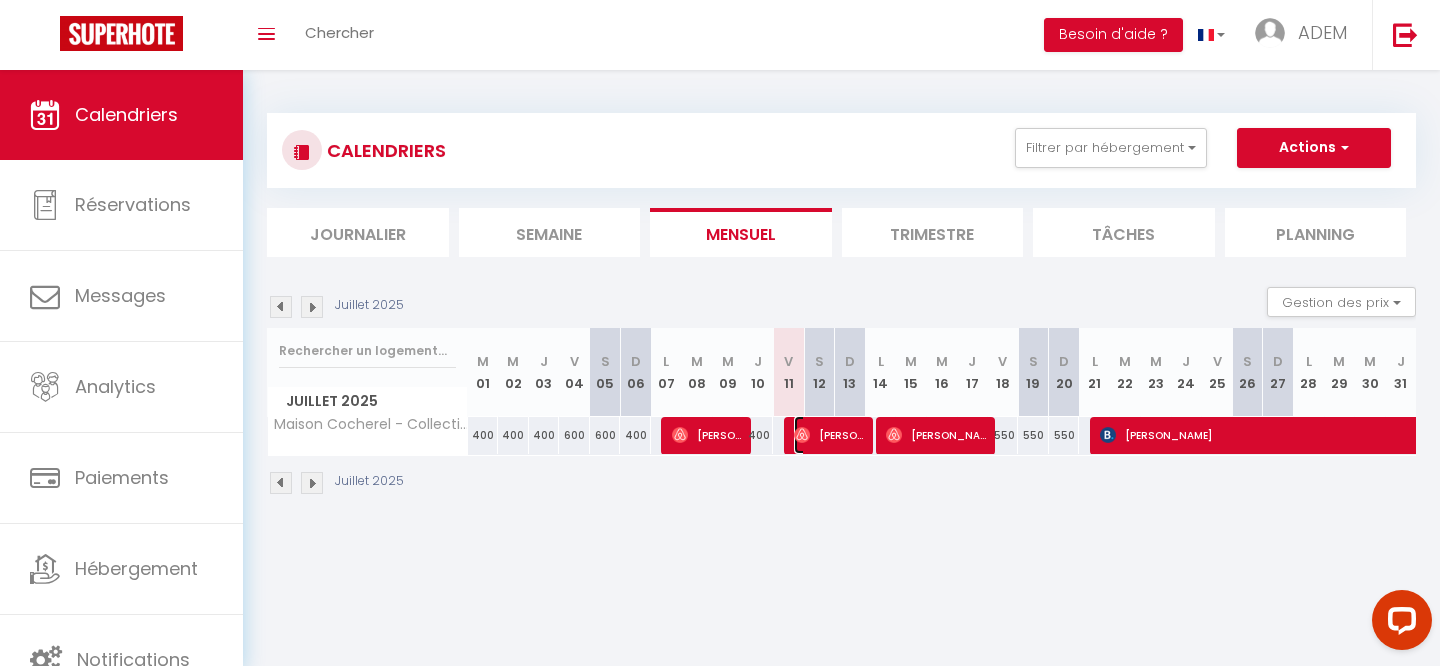 click on "Anthony D'Anastasi" at bounding box center (830, 435) 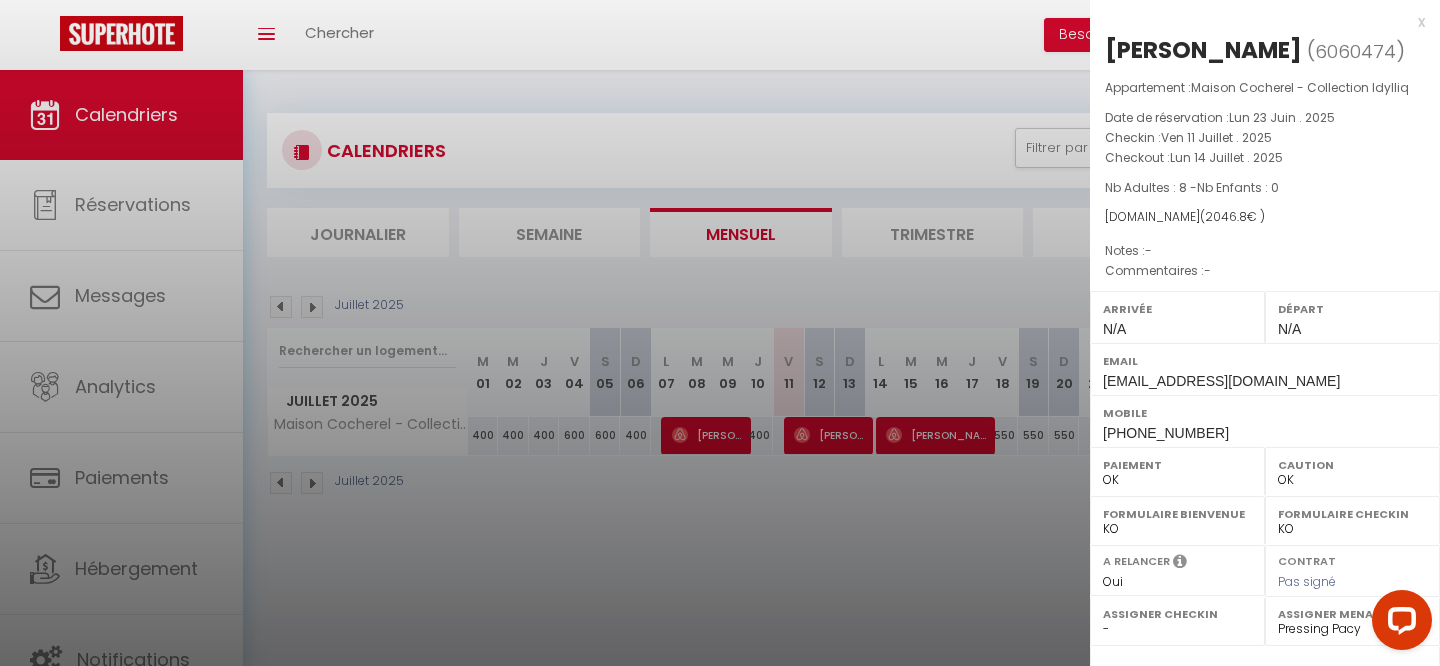 click on "x" at bounding box center (1257, 22) 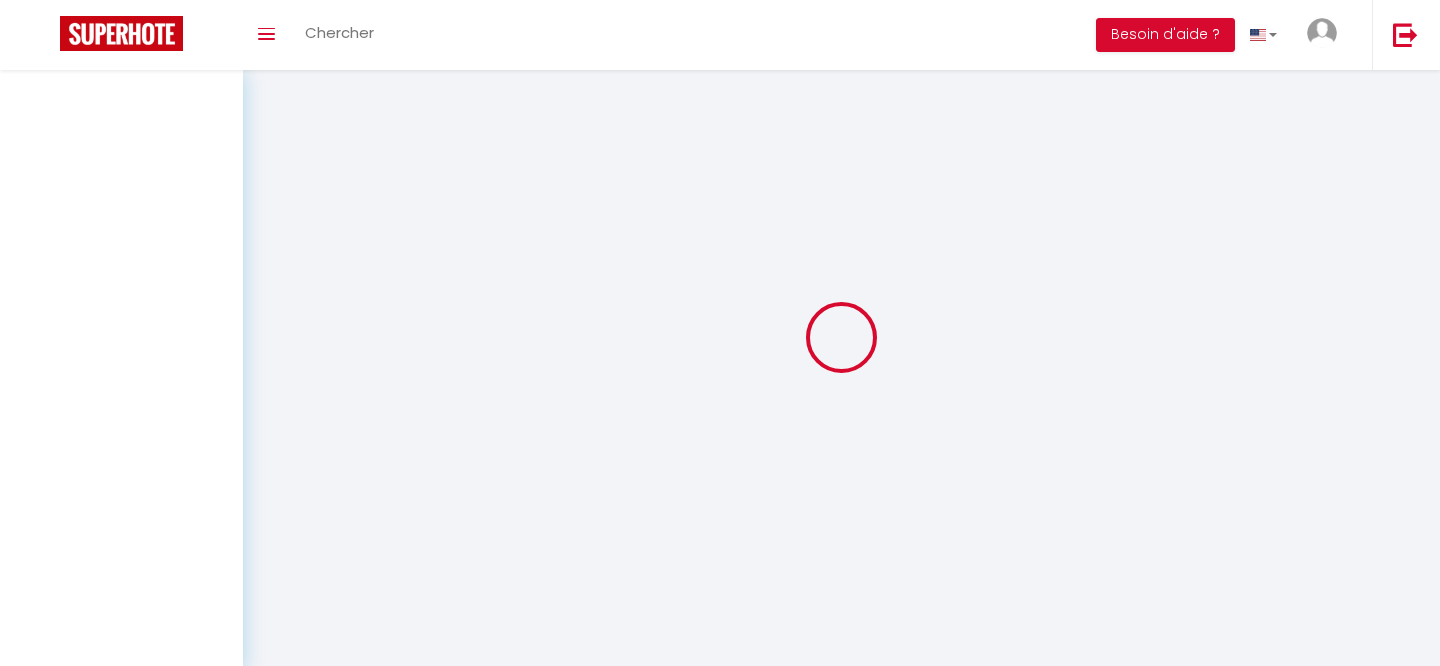 scroll, scrollTop: 0, scrollLeft: 0, axis: both 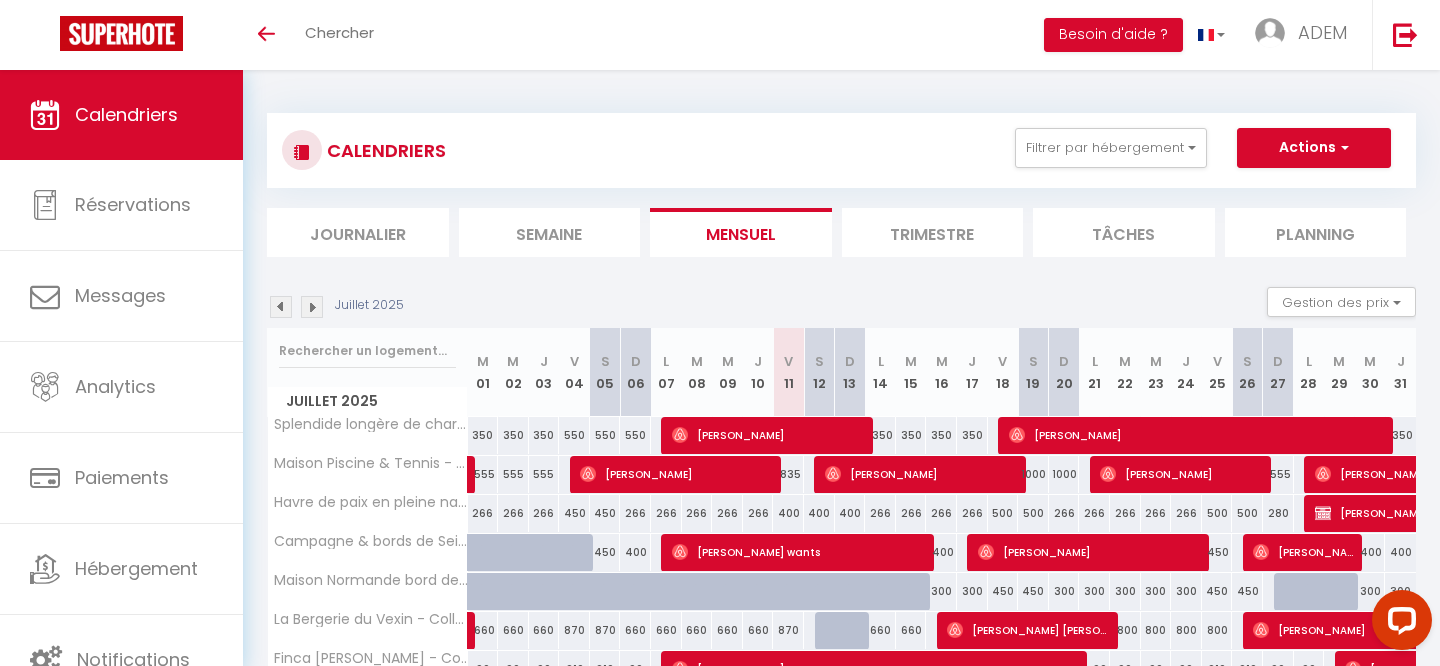 click on "CALENDRIERS
Filtrer par hébergement
Tous       Splendide longère de charme - Collection Idylliq     Maison Piscine & Tennis - Collection Idylliq     Havre de paix en pleine nature-Collection Idylliq     Campagne & bords de Seine - Collection Idylliq     Maison Normande bord de Seine - Collection Idylliq     La Bergerie du Vexin - Collection Idylliq     Finca [PERSON_NAME] - Collection Idylliq     Le Clos Ste [PERSON_NAME] - Collection Idylliq     Maison spacieuse     La Neuvillette - Collection Idylliq     L'Escapade - Collection Idylliq     Maison Cocherel - Collection Idylliq     L'Écrin de Fourneville - Collection Idylliq     Vétheuil · Détente en Bord de Seine - Collection Idylliq     Demeure [PERSON_NAME] - Collection Idylliq     Villa D'Andy - Collection Idylliq     La Maison [PERSON_NAME] - Collection Idylliq     Au fil des champs - Collection Idylliq     Le Manoir du Loir - Collection Idylliq     Demeure Saint [PERSON_NAME] - Collection Idylliq" at bounding box center (841, 150) 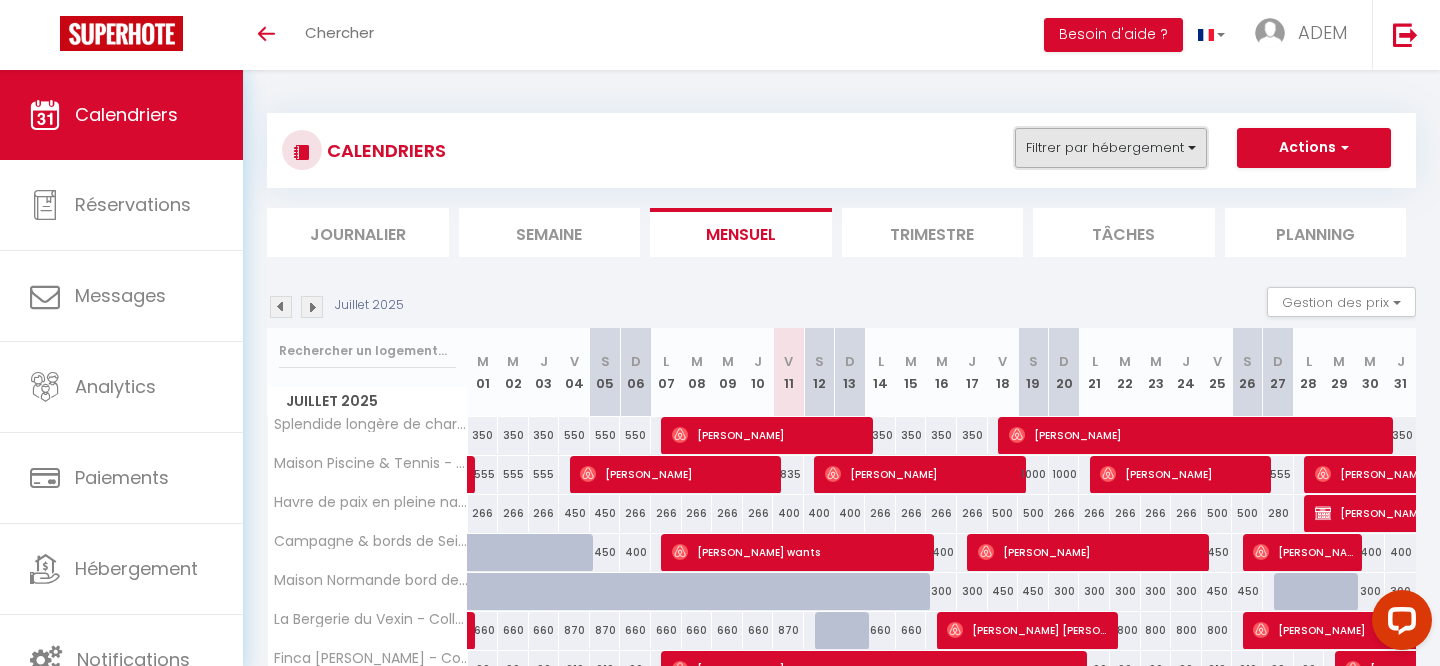 click on "Filtrer par hébergement" at bounding box center (1111, 148) 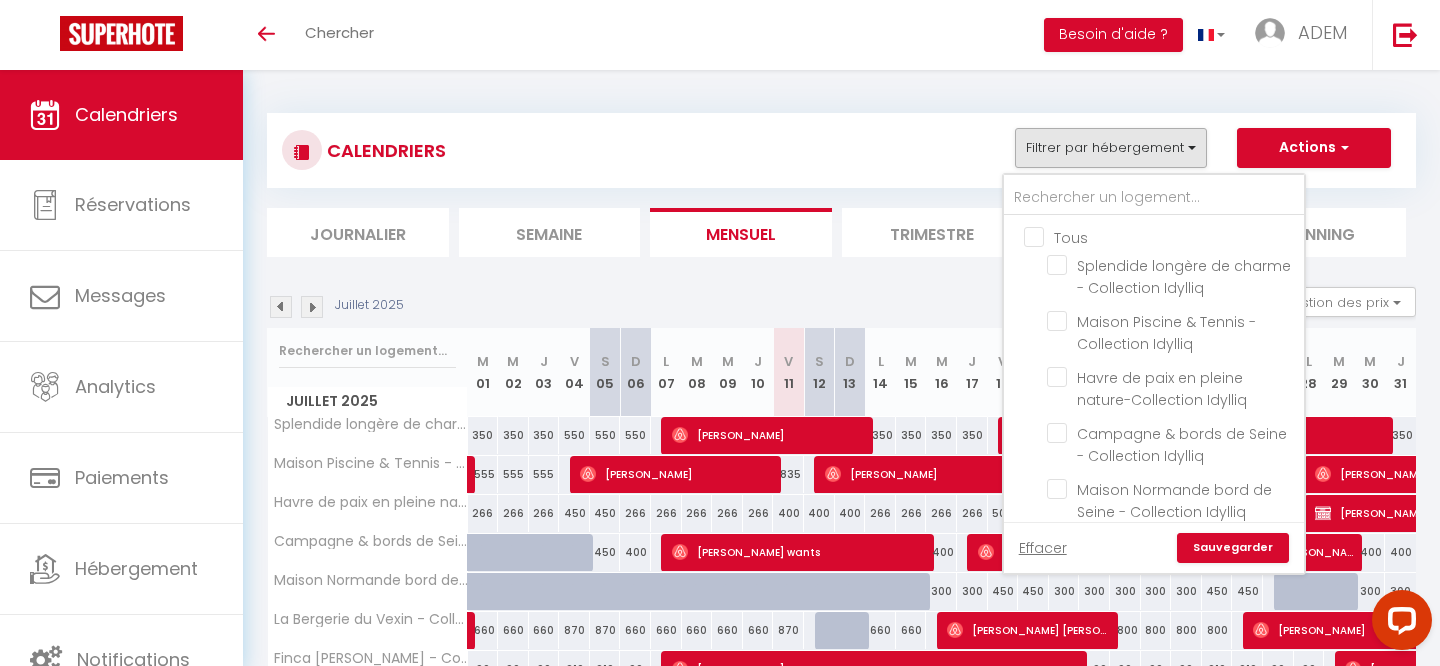 click on "Tous" at bounding box center [1174, 236] 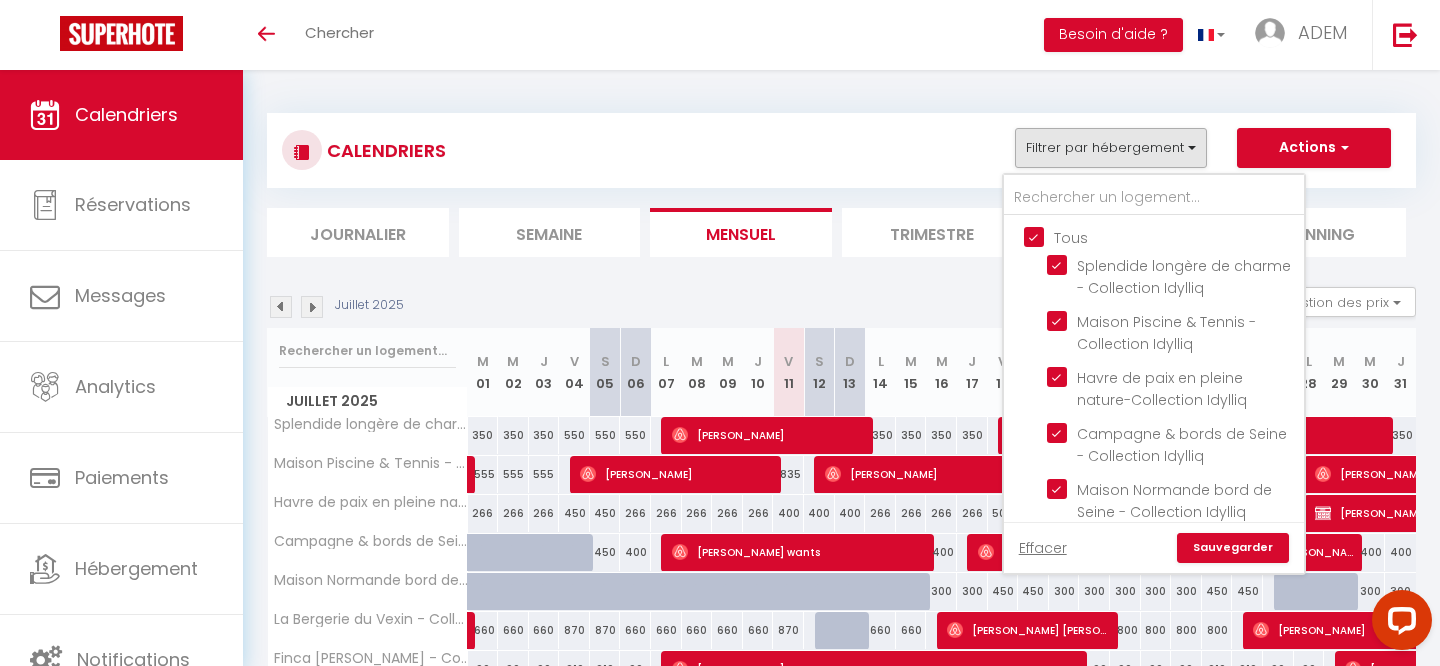 checkbox on "true" 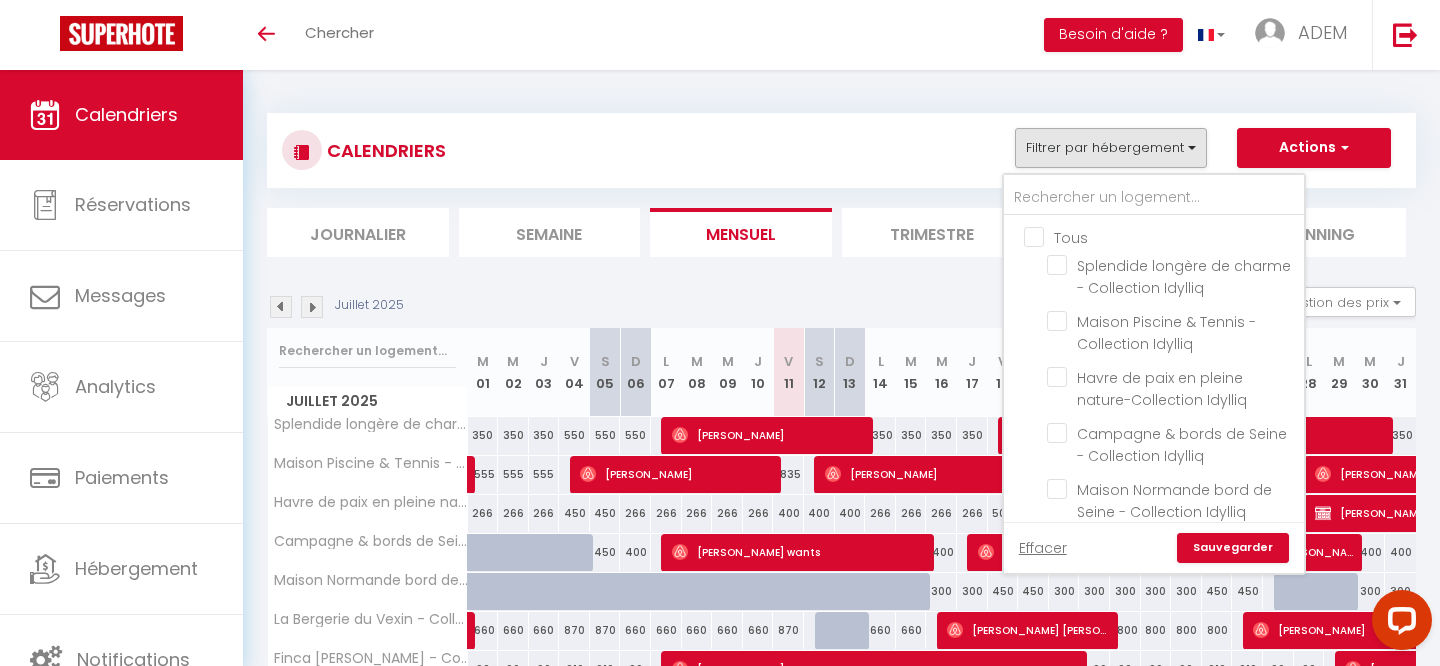 checkbox on "false" 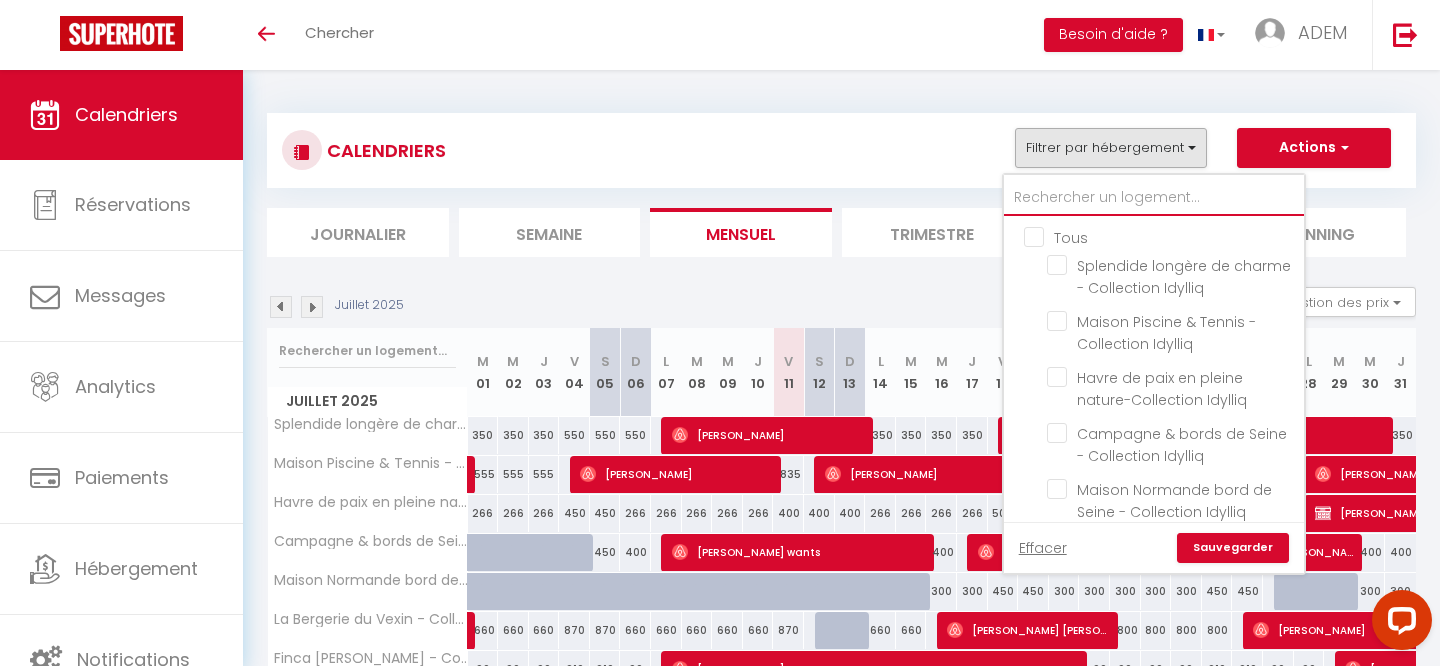 click at bounding box center [1154, 198] 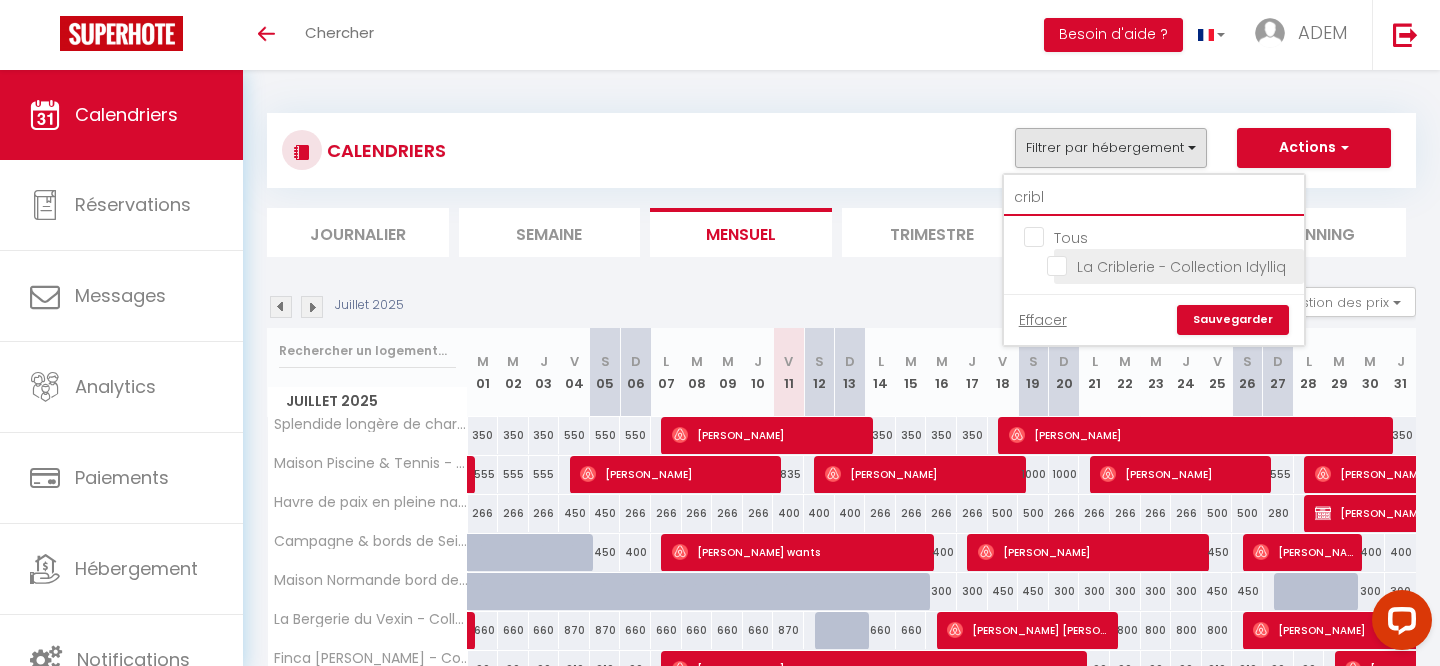 type on "cribl" 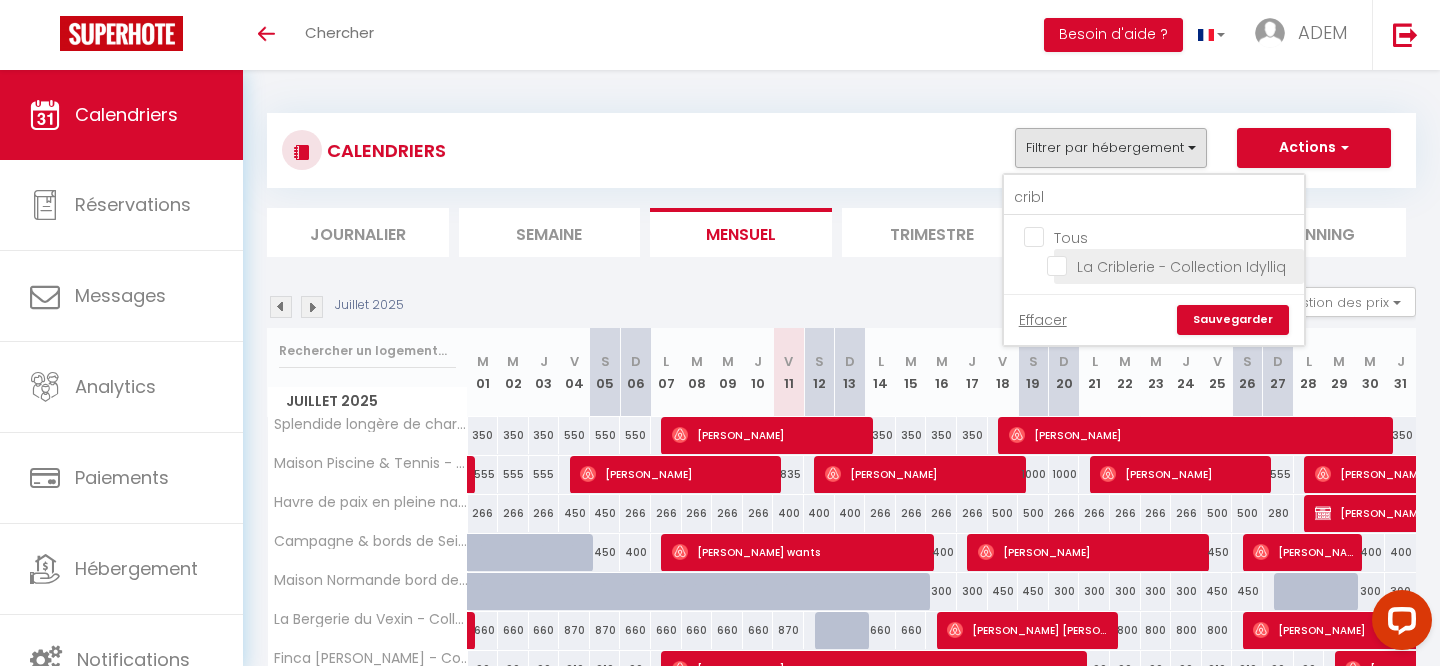 click on "La Criblerie - Collection Idylliq" at bounding box center (1172, 265) 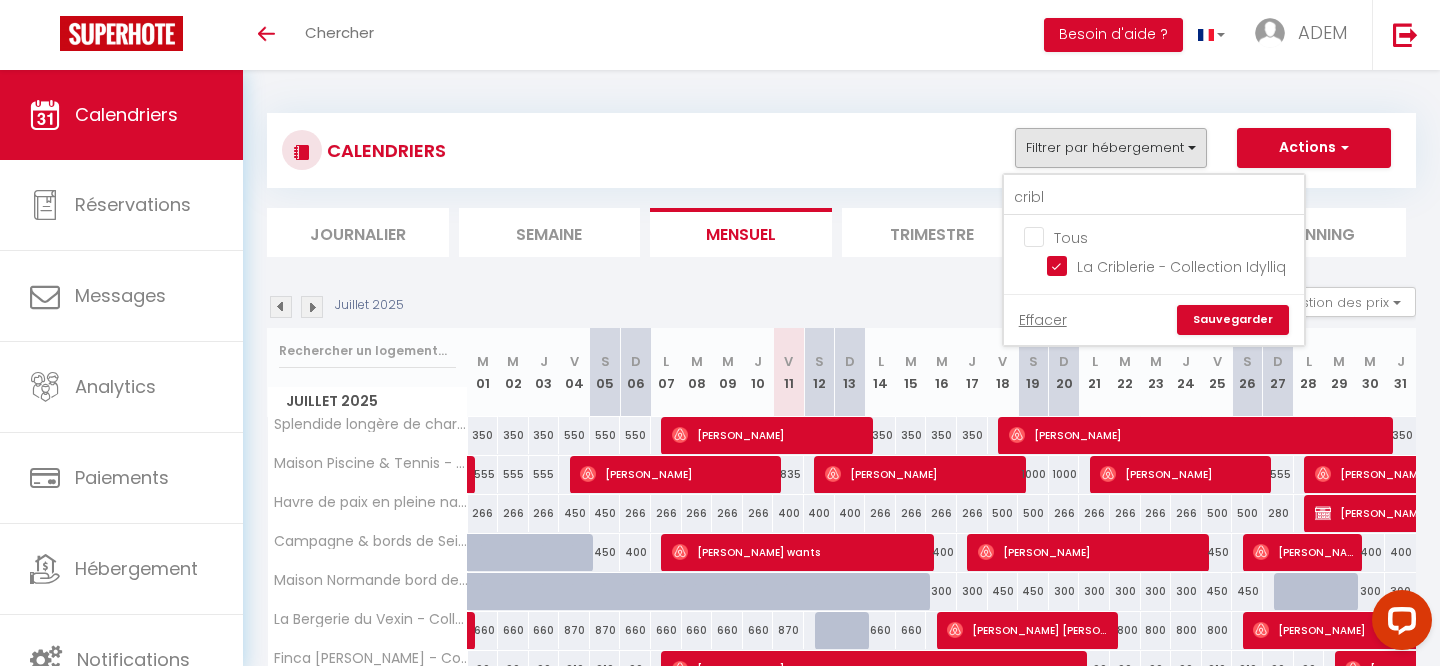 click on "Sauvegarder" at bounding box center [1233, 320] 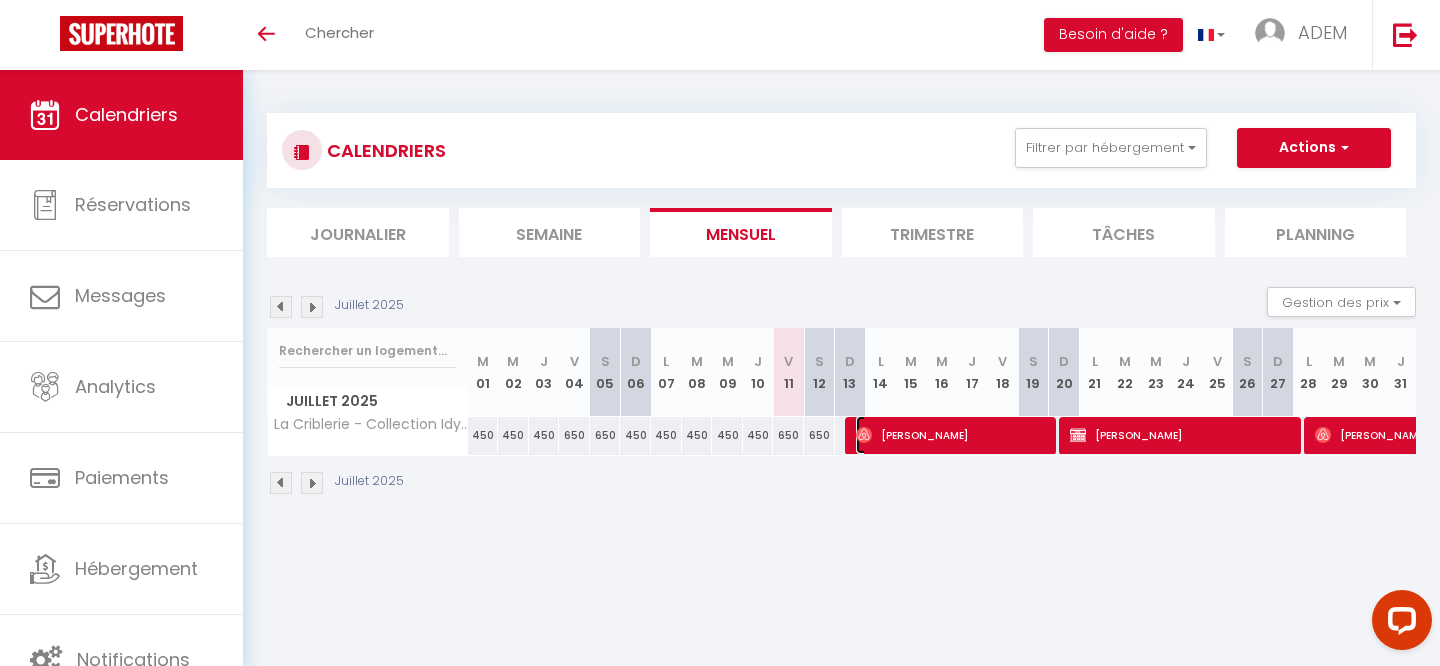 click on "[PERSON_NAME]" at bounding box center [954, 435] 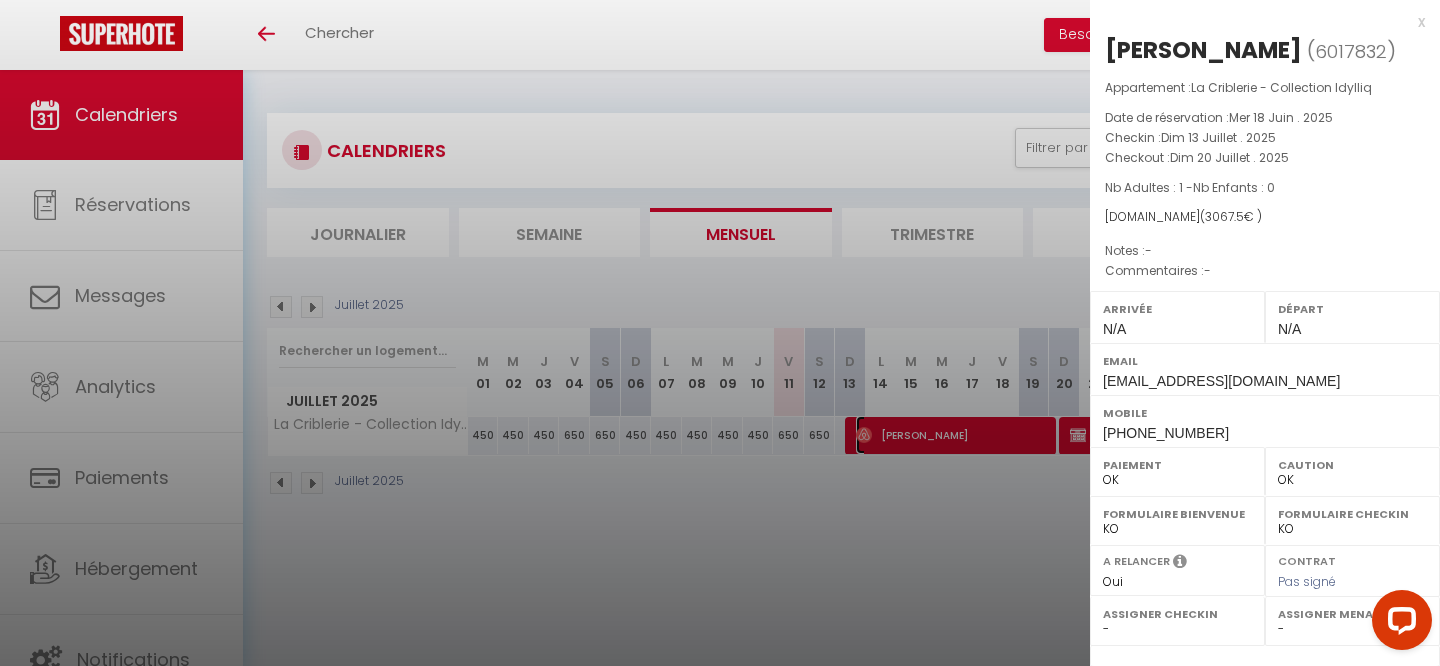 select on "37532" 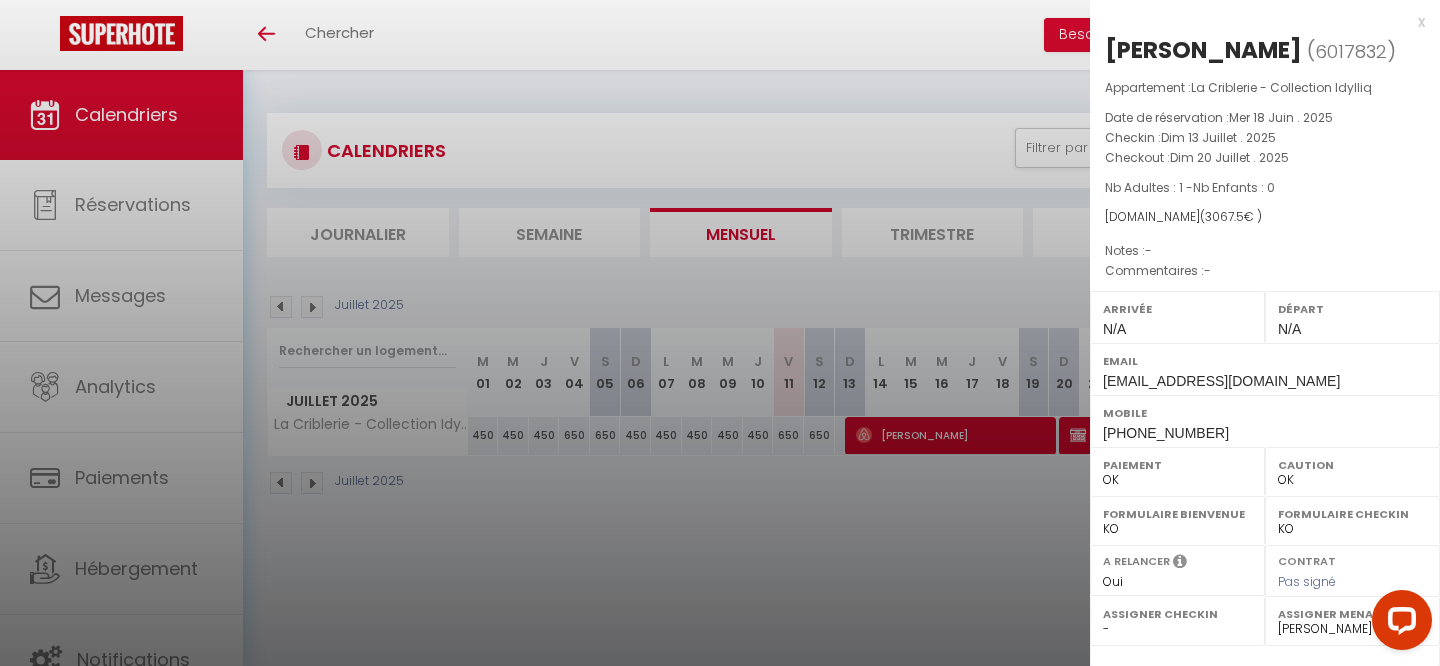 click on "x" at bounding box center (1257, 22) 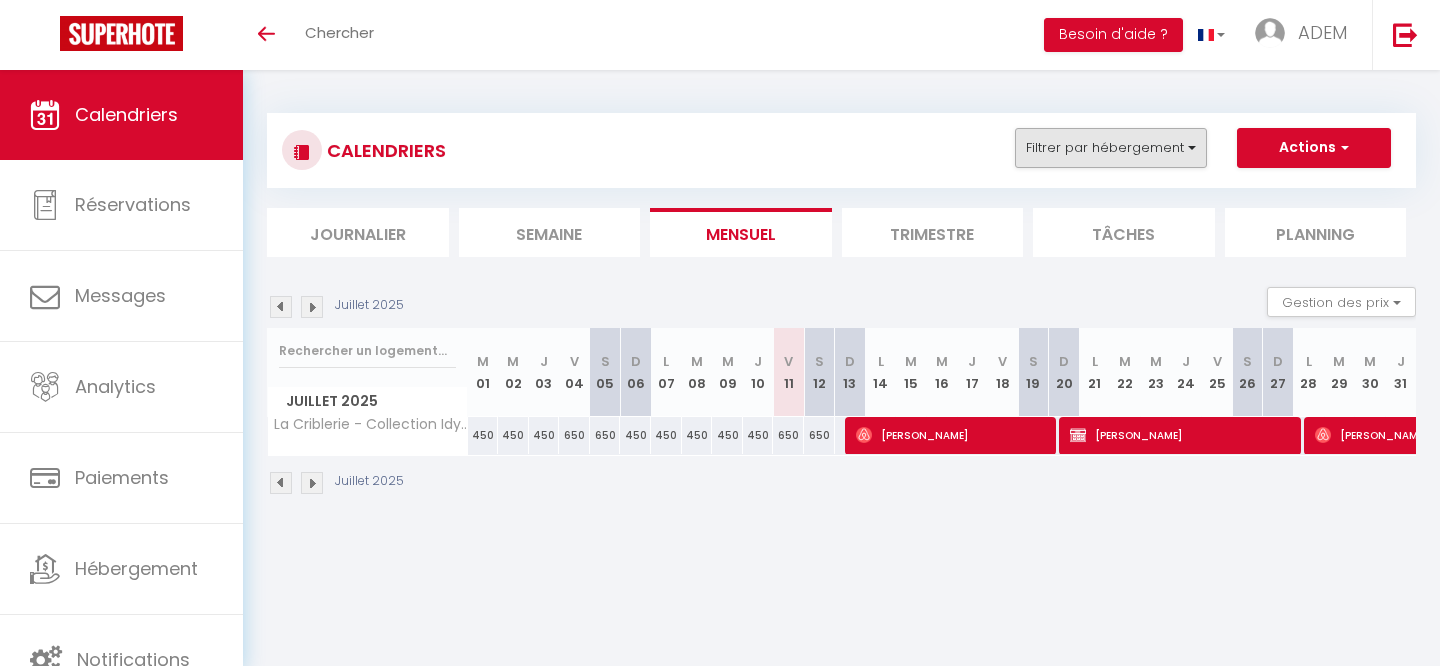 scroll, scrollTop: 0, scrollLeft: 0, axis: both 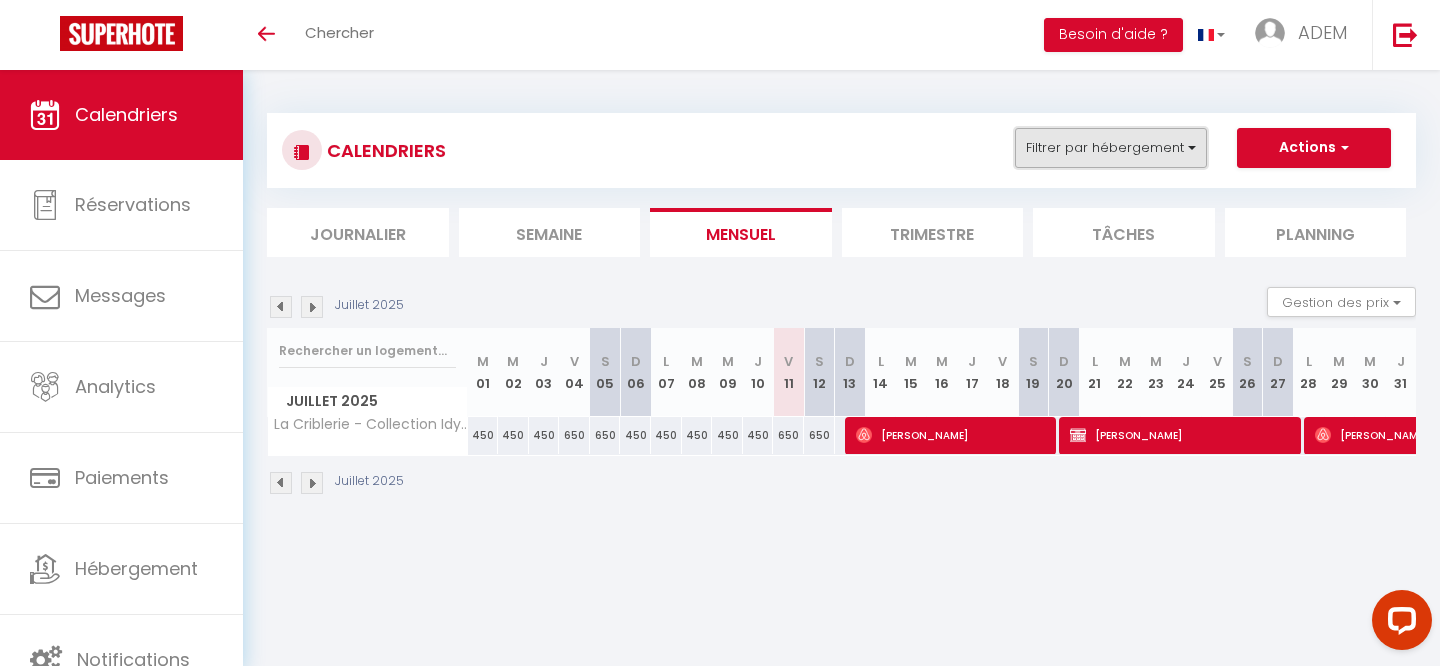 click on "Filtrer par hébergement" at bounding box center (1111, 148) 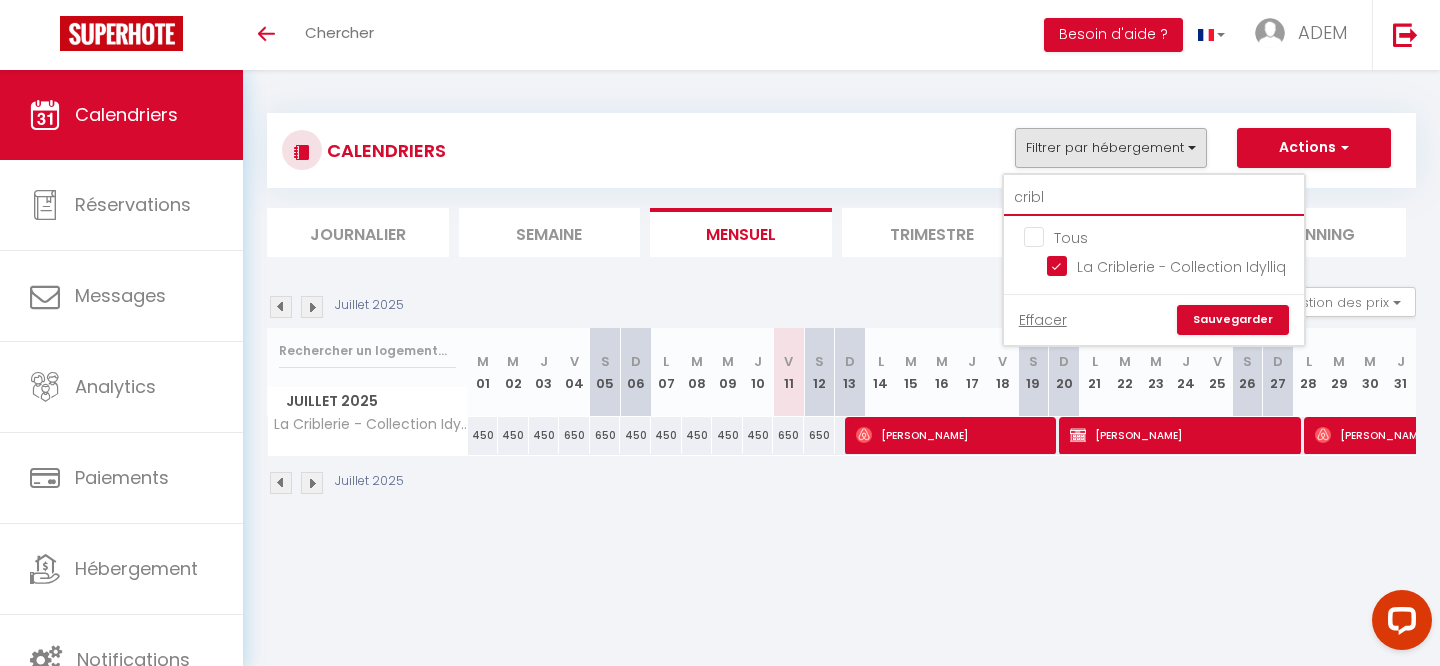 click on "cribl" at bounding box center (1154, 198) 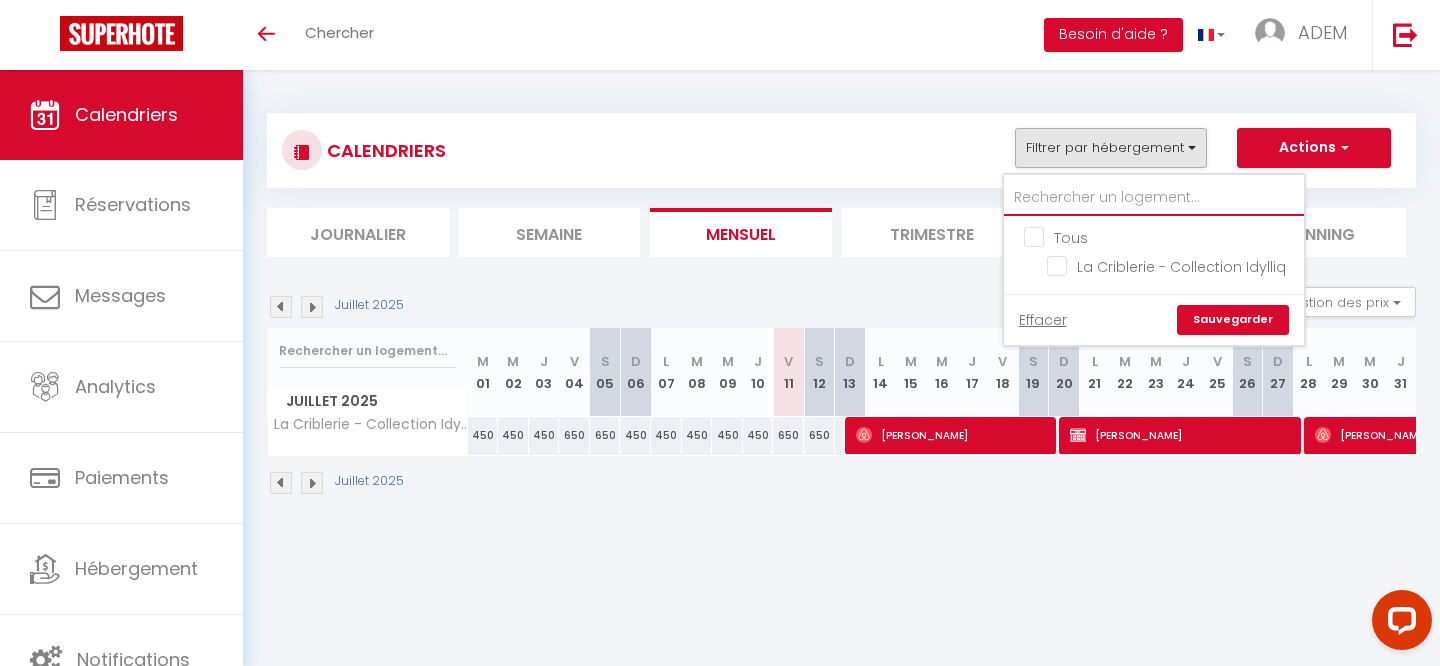 checkbox on "false" 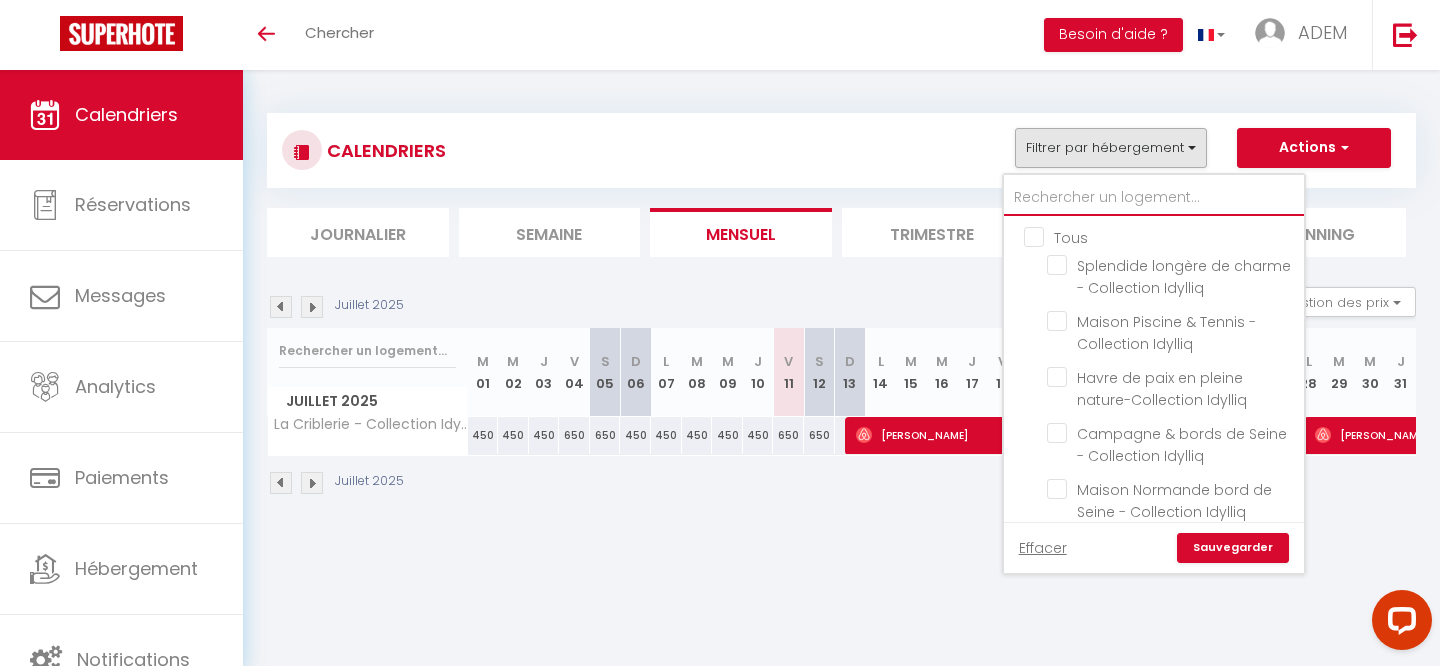 type 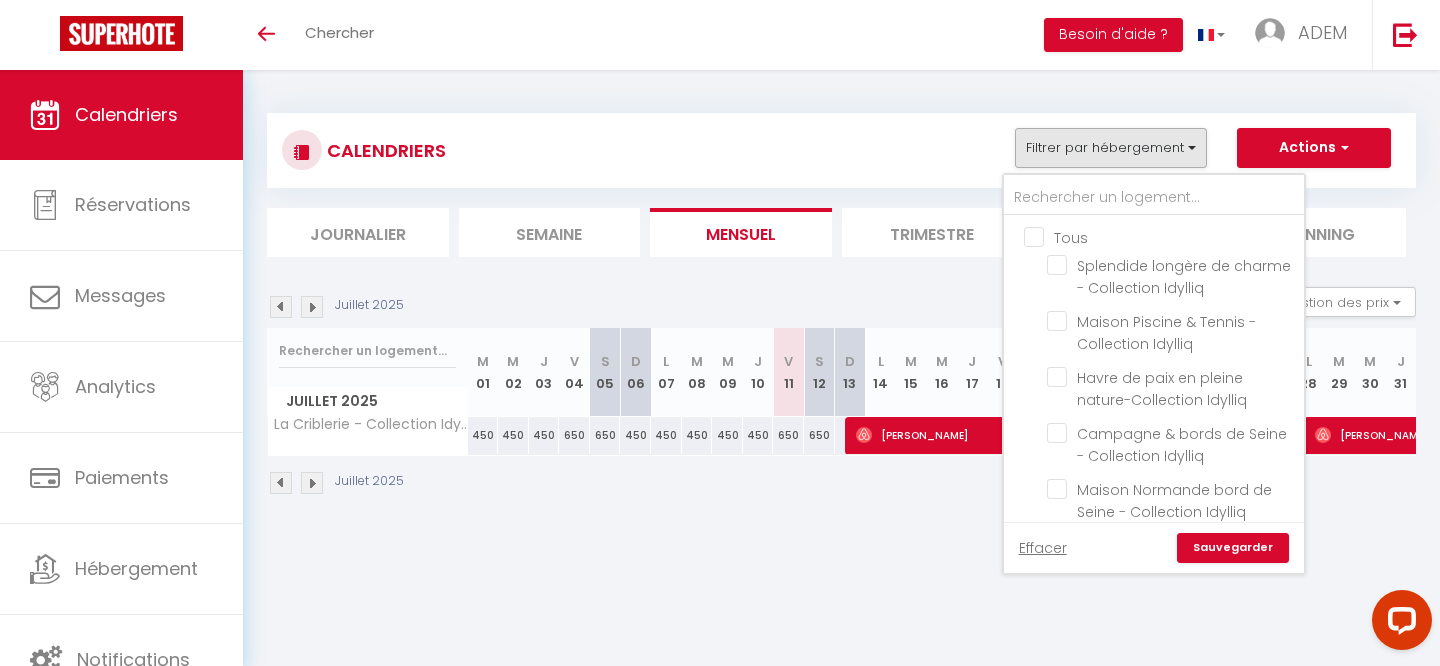 click on "Tous" at bounding box center (1174, 236) 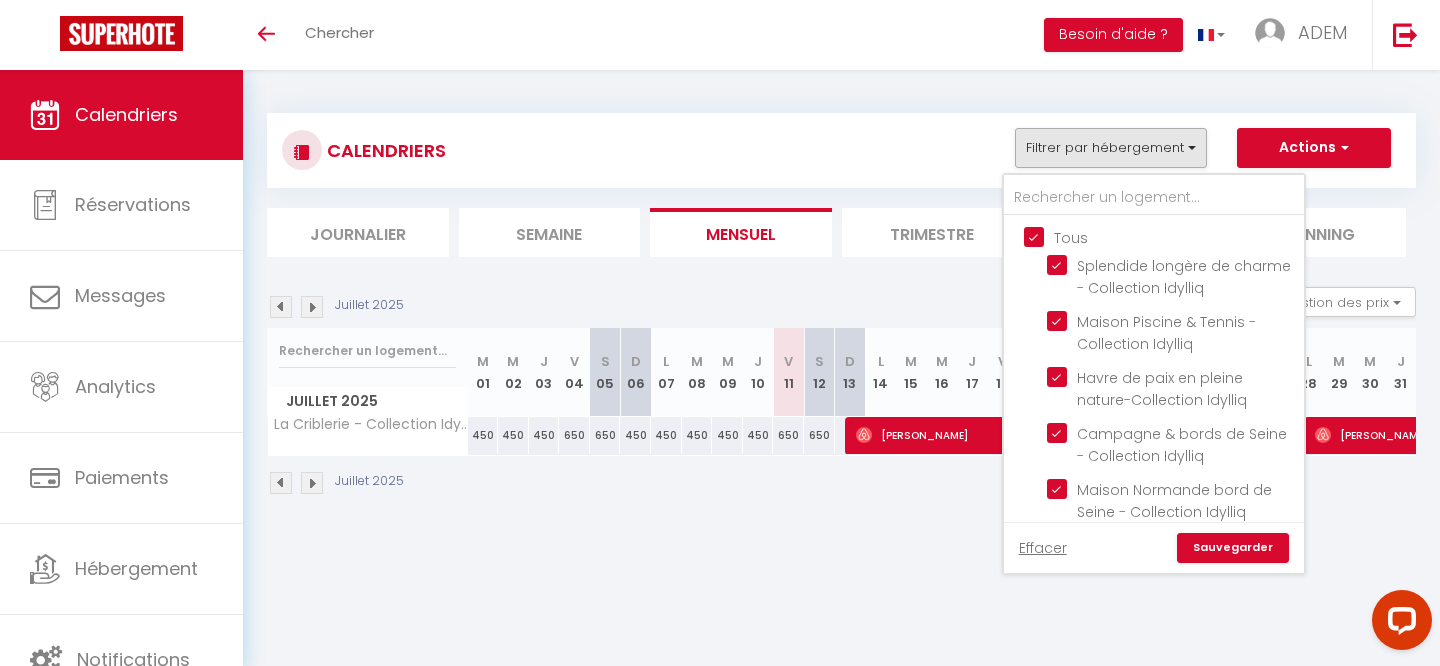 checkbox on "true" 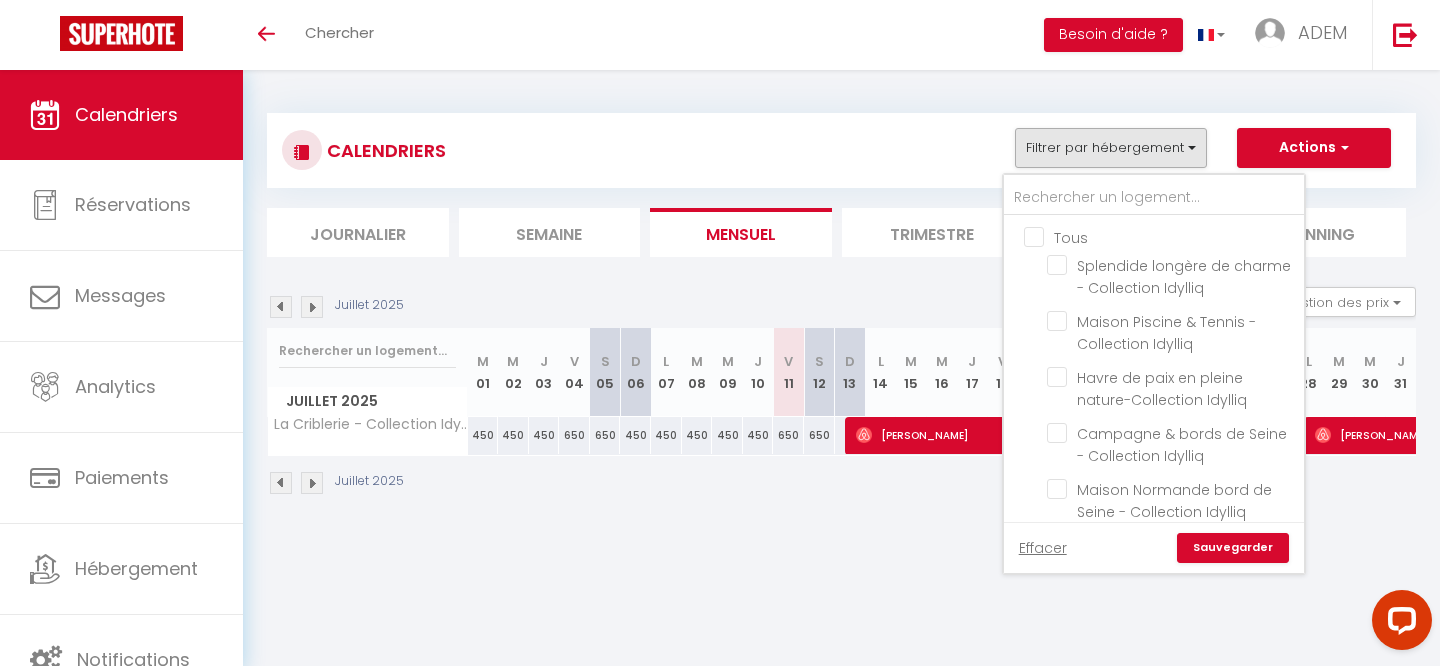 checkbox on "false" 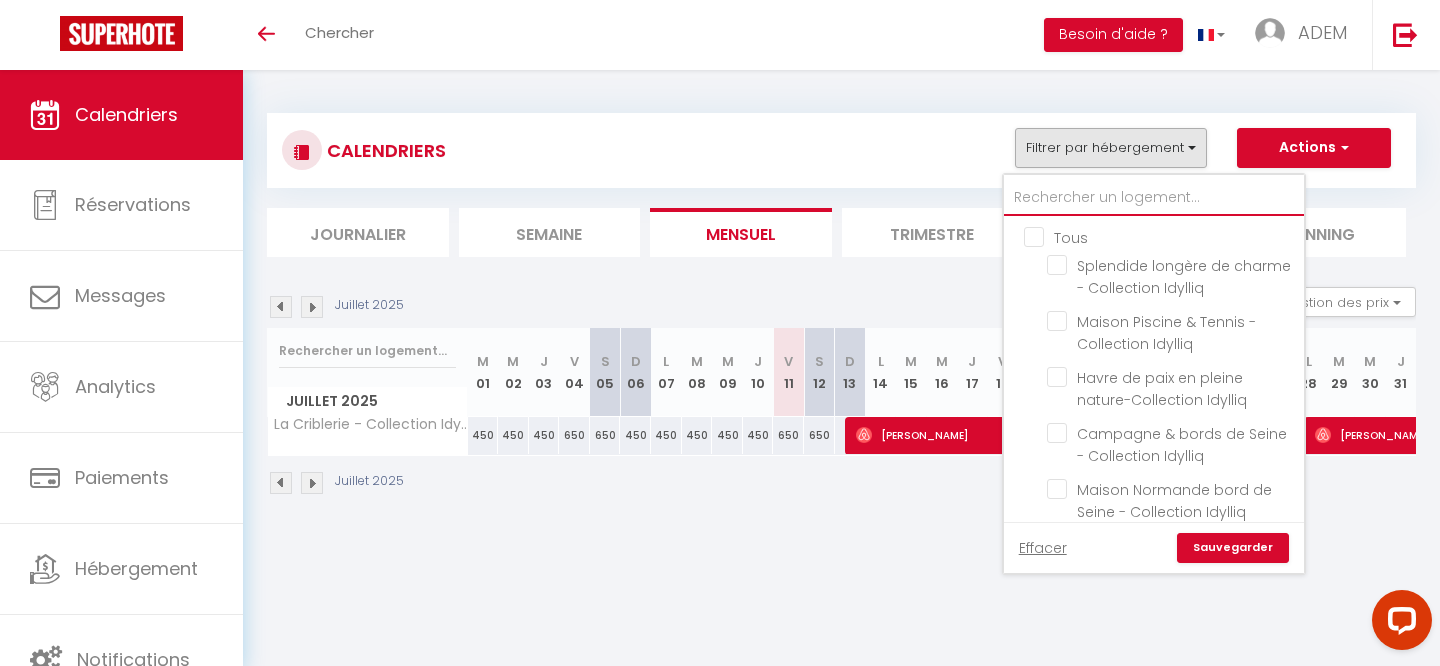click at bounding box center [1154, 198] 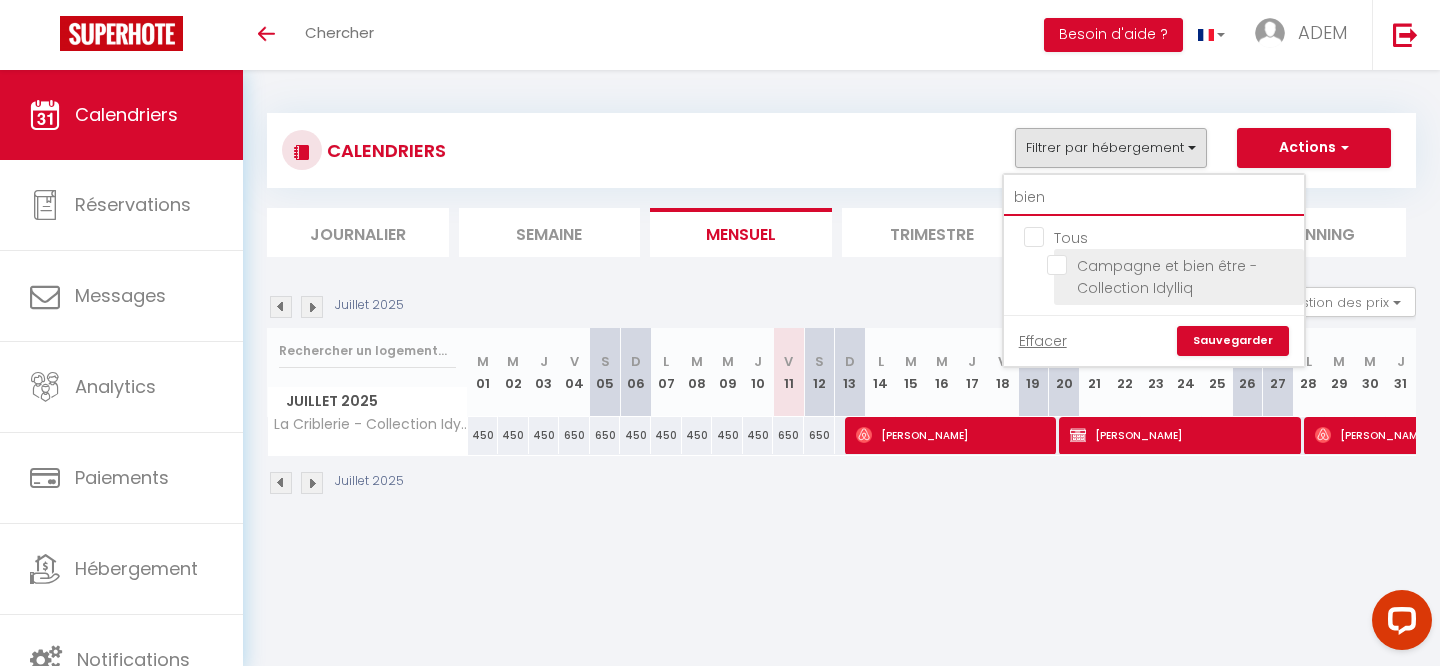 type on "bien" 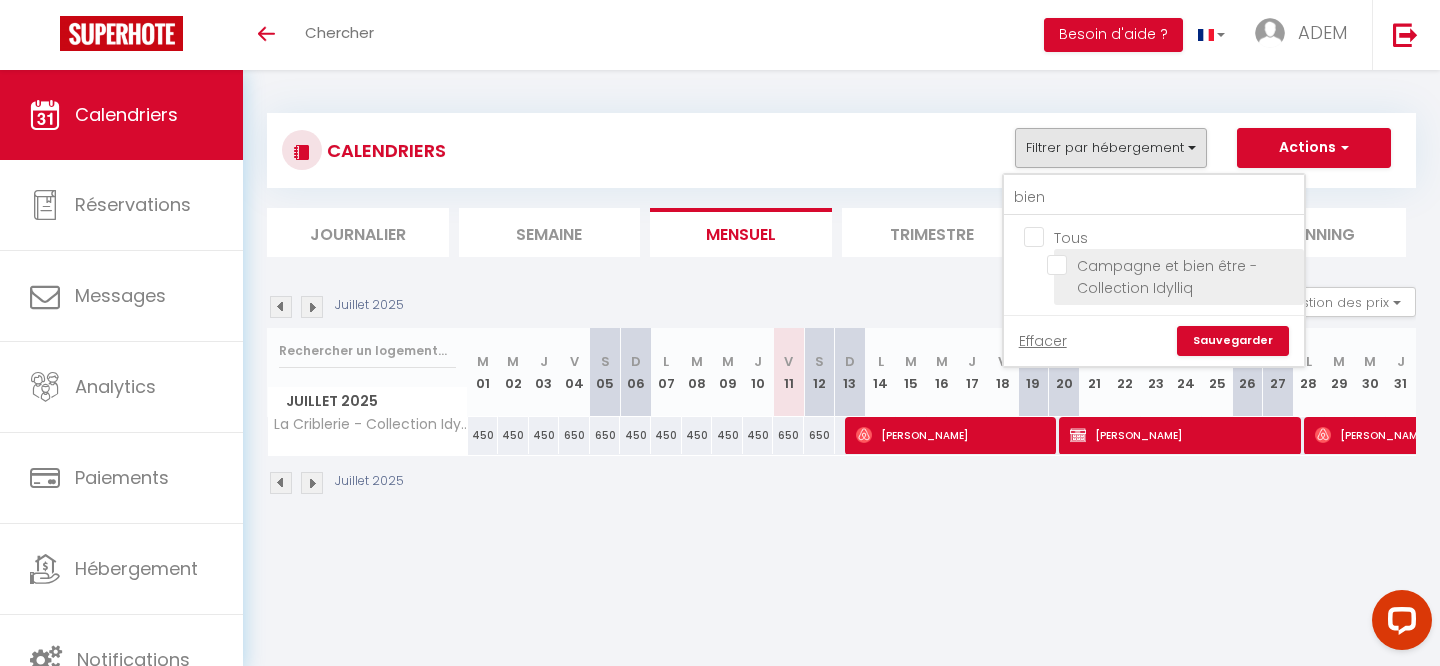 click on "Campagne et bien être - Collection Idylliq" at bounding box center [1172, 265] 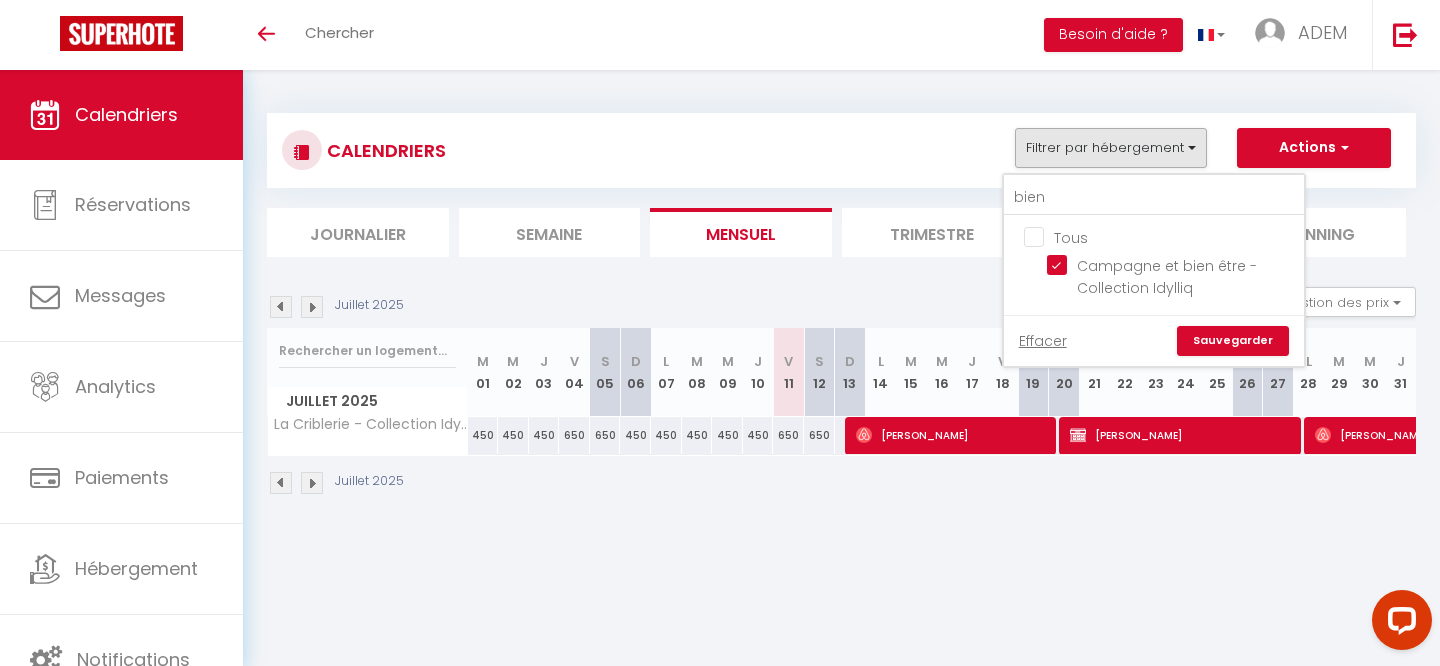 click on "Sauvegarder" at bounding box center (1233, 341) 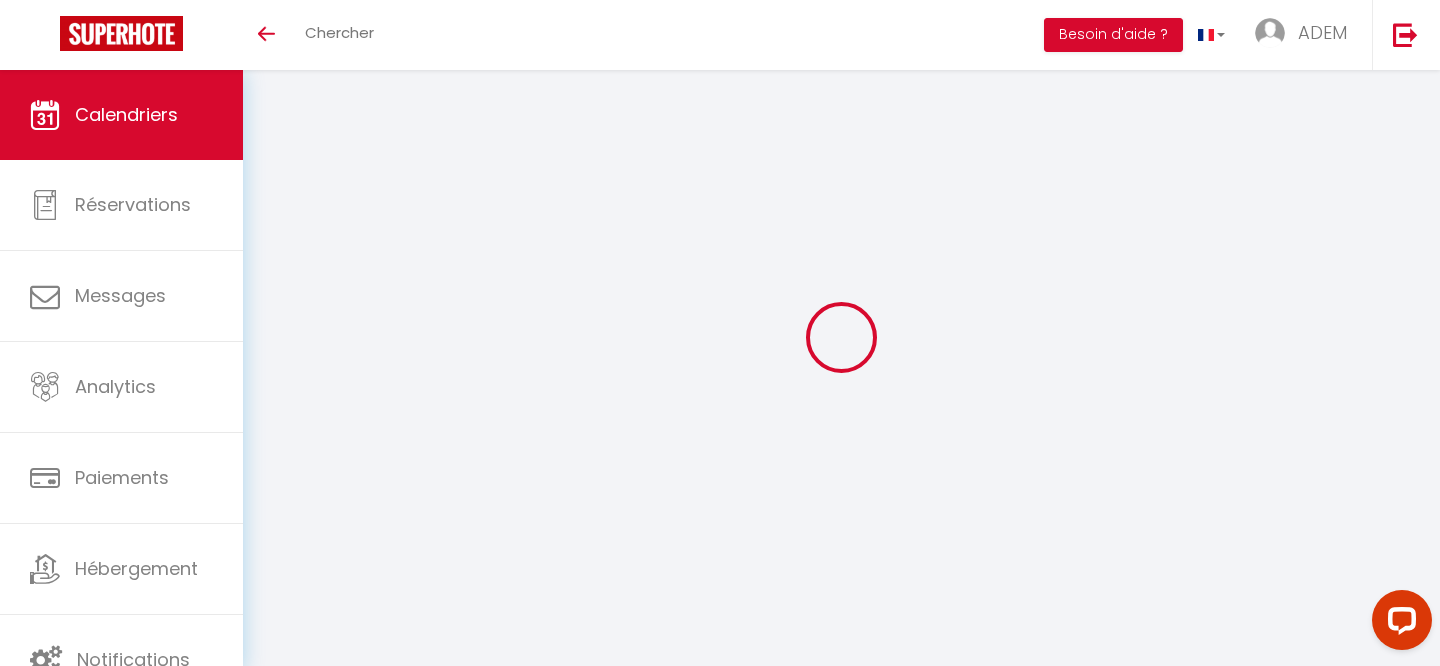 select on "0" 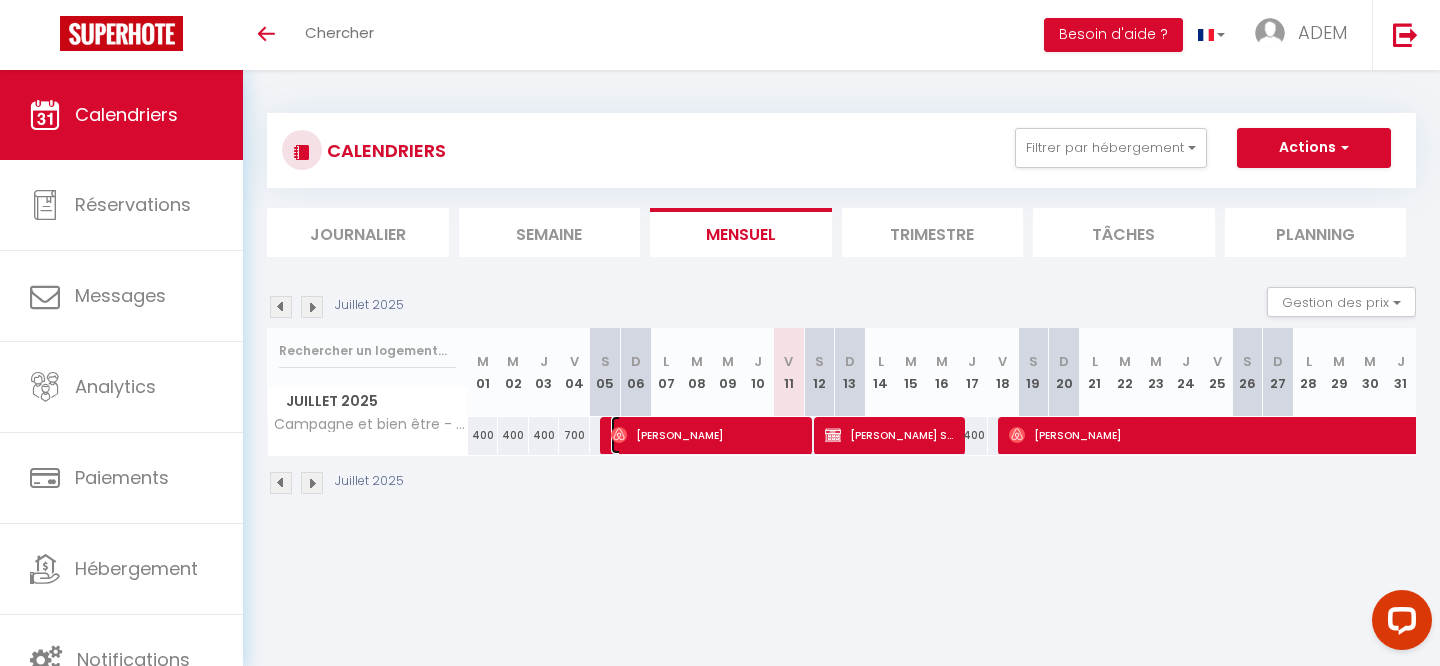 click on "Baptiste Clinet" at bounding box center [709, 435] 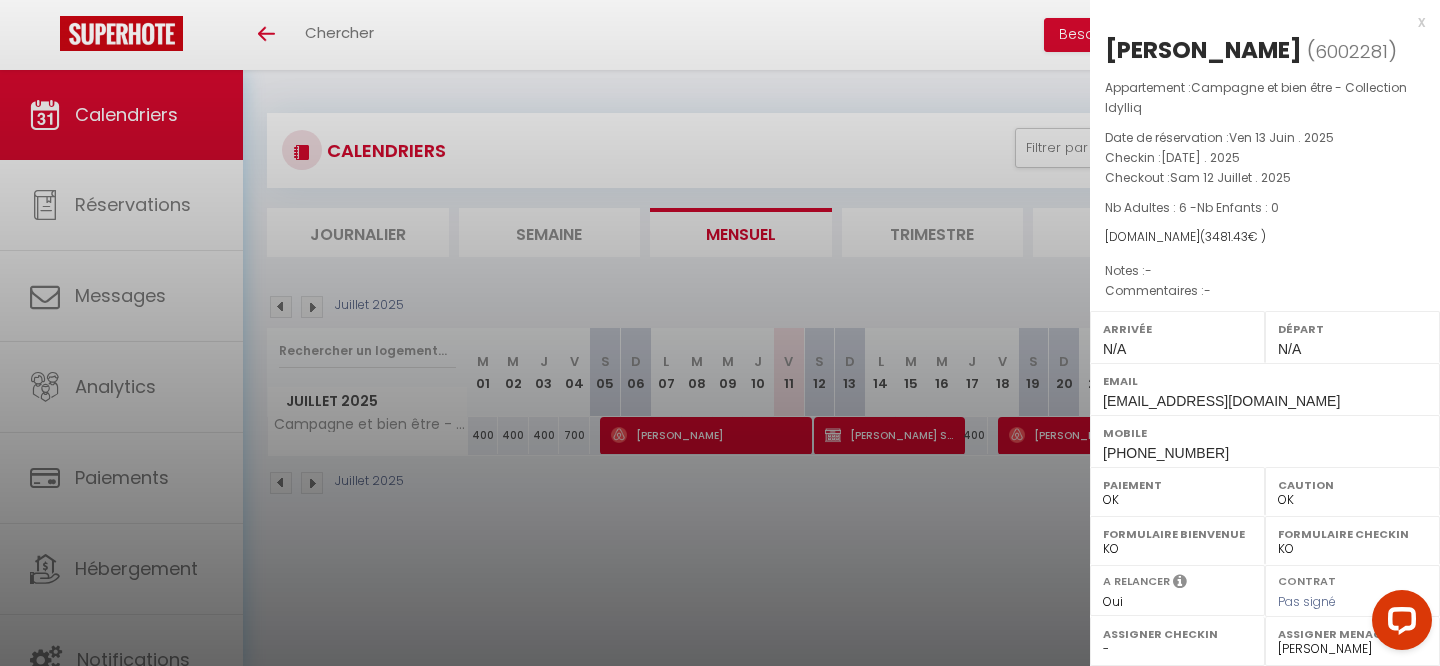 click on "+33614345465" at bounding box center [1166, 453] 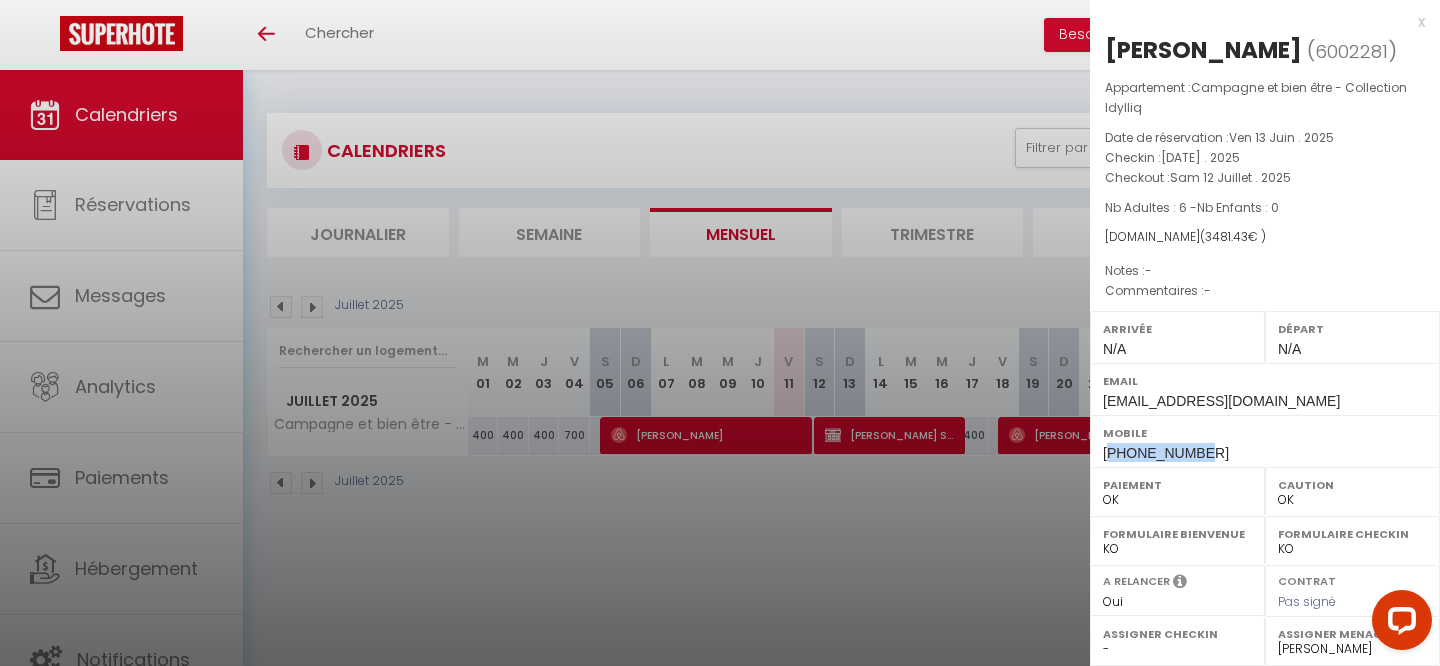 click on "+33614345465" at bounding box center (1166, 453) 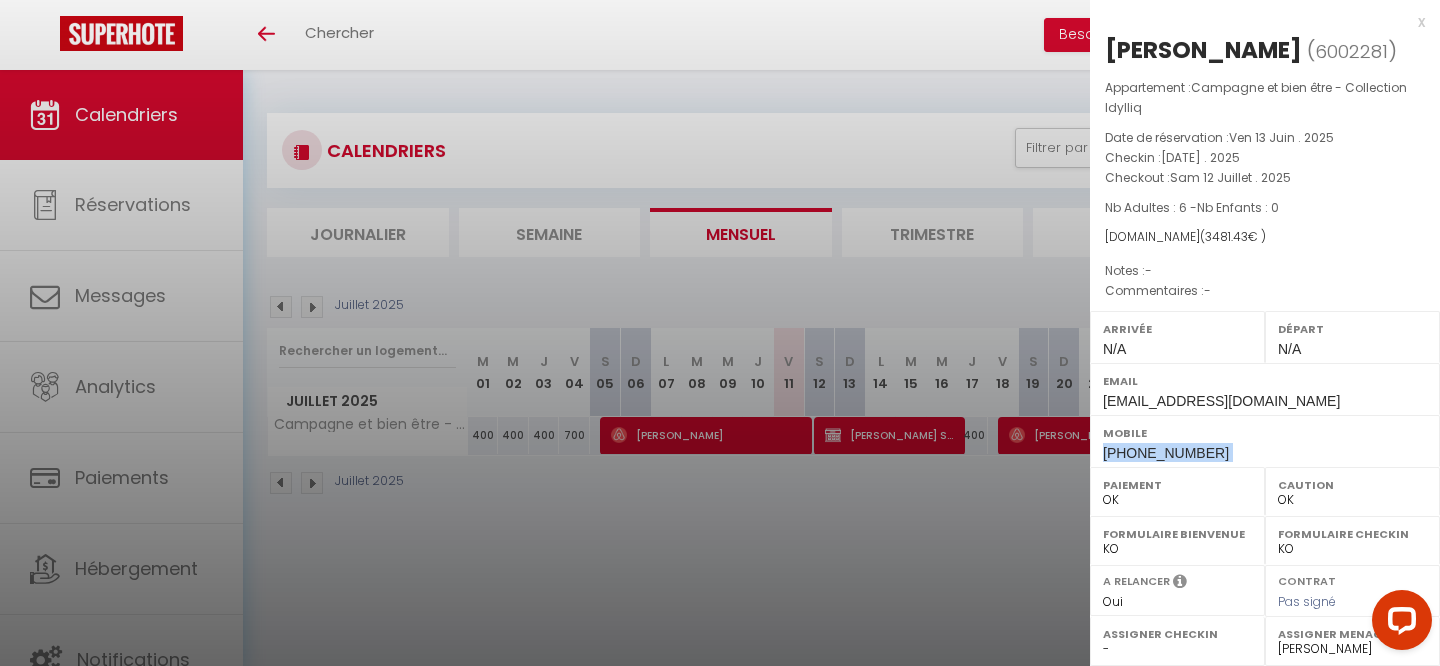 click on "+33614345465" at bounding box center (1166, 453) 